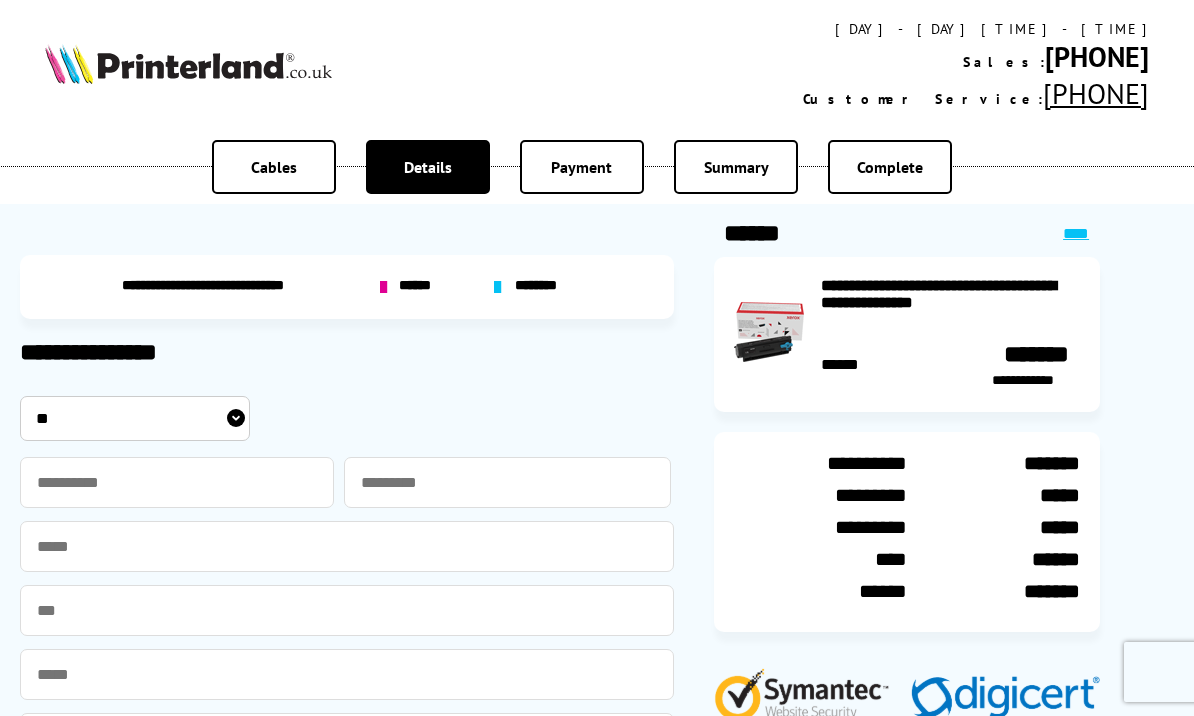 scroll, scrollTop: 0, scrollLeft: 0, axis: both 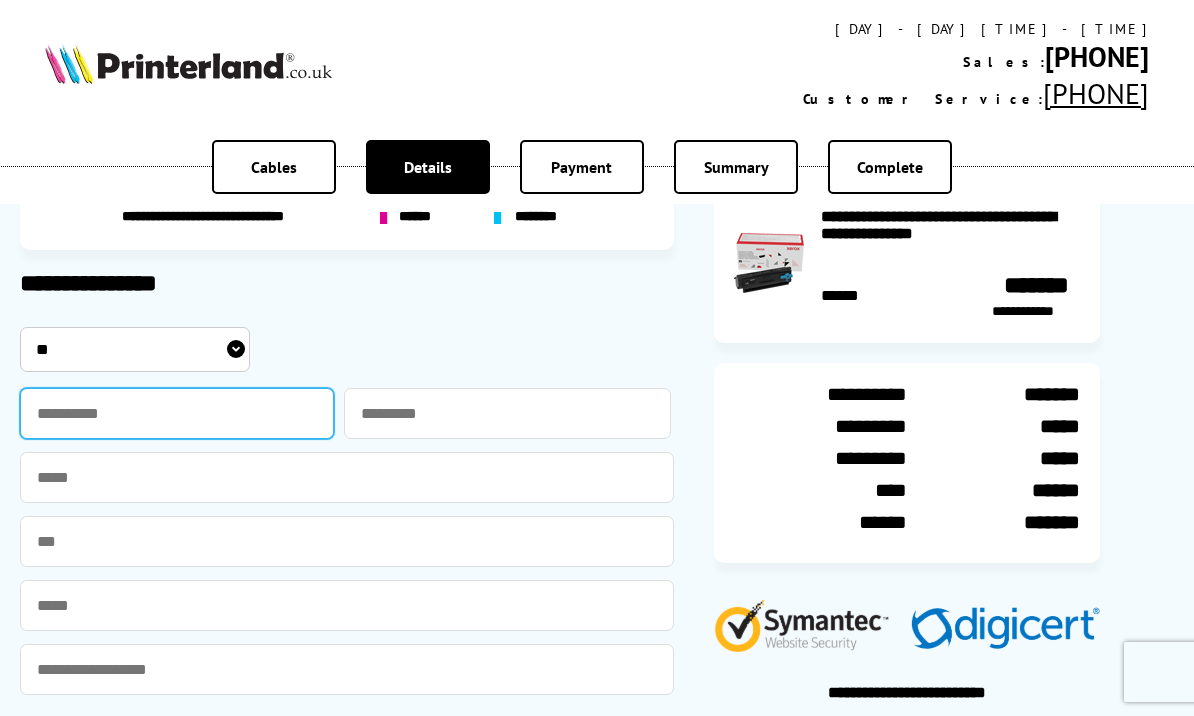 click at bounding box center (177, 413) 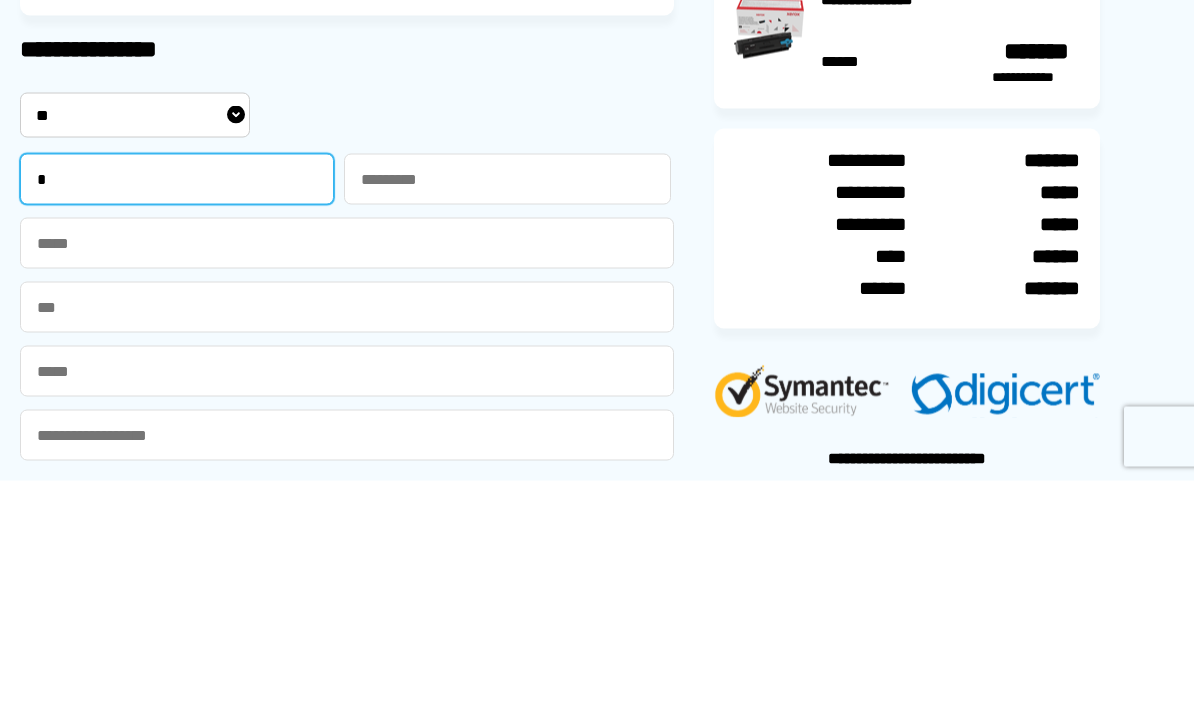 type on "*" 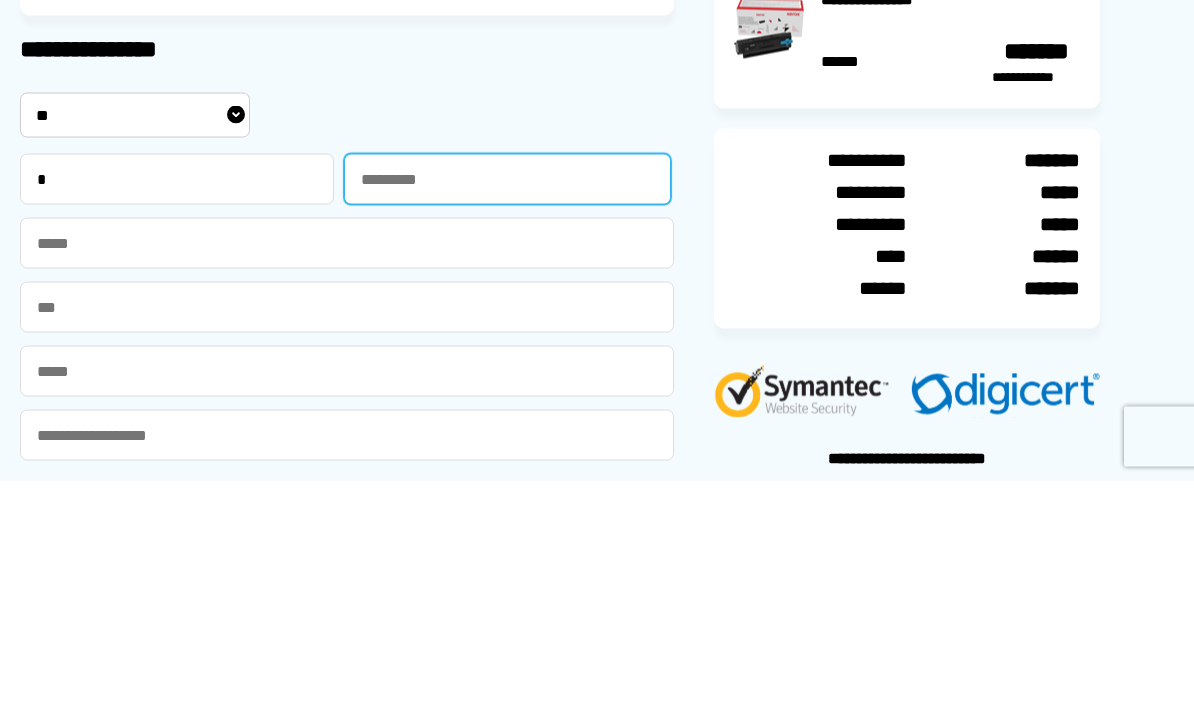 click at bounding box center [507, 414] 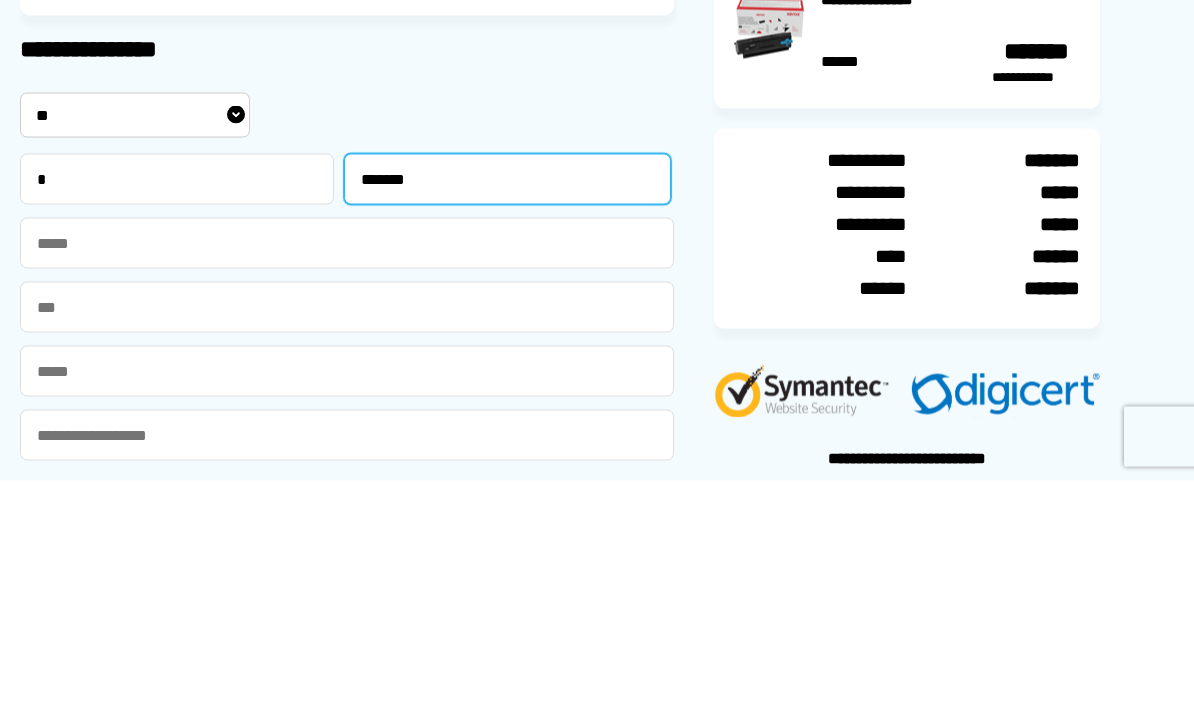 type on "*******" 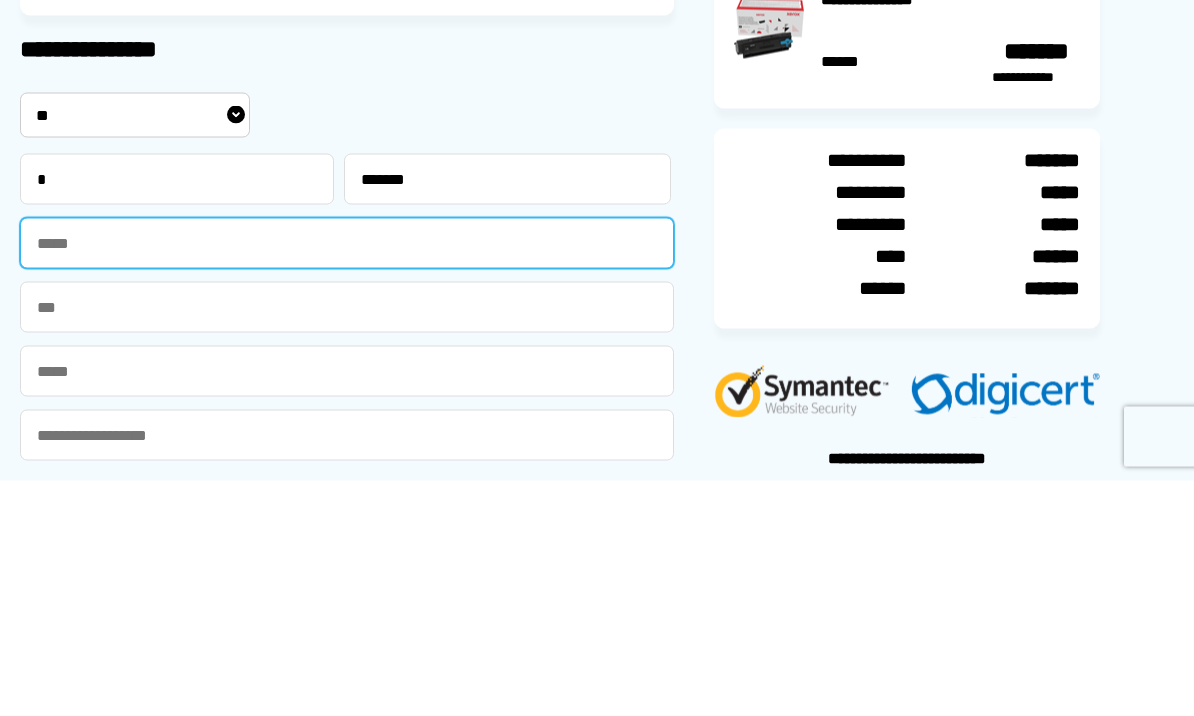 click at bounding box center (347, 478) 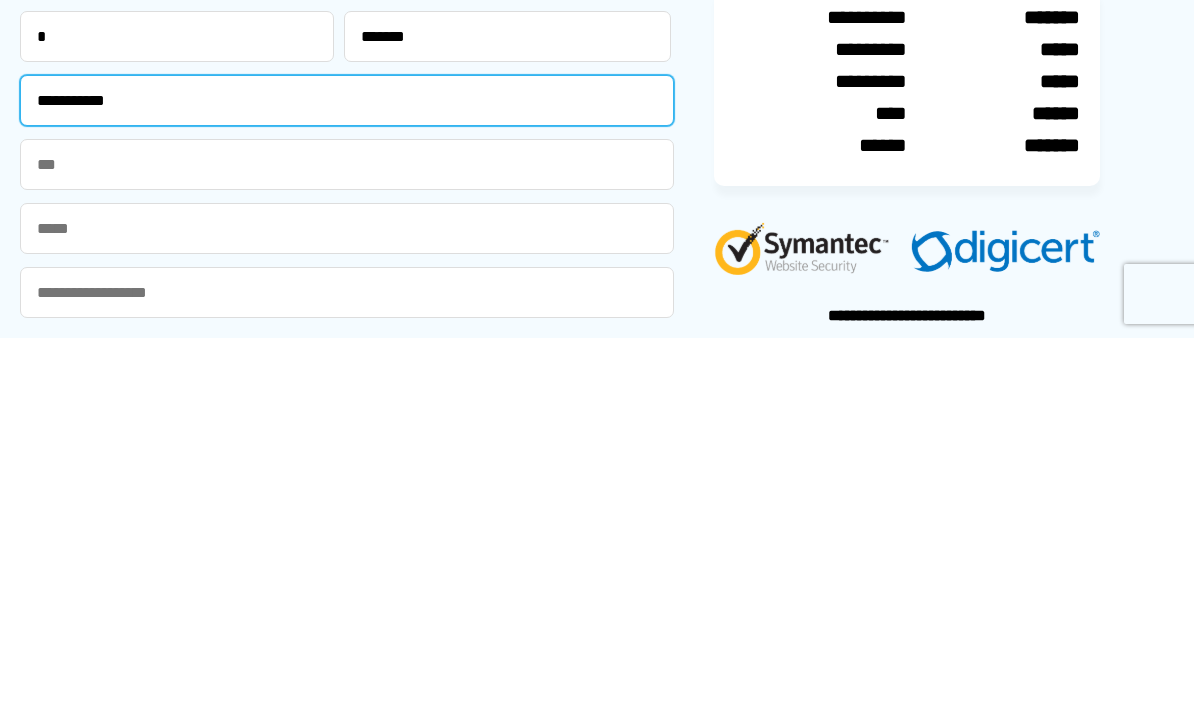 type on "**********" 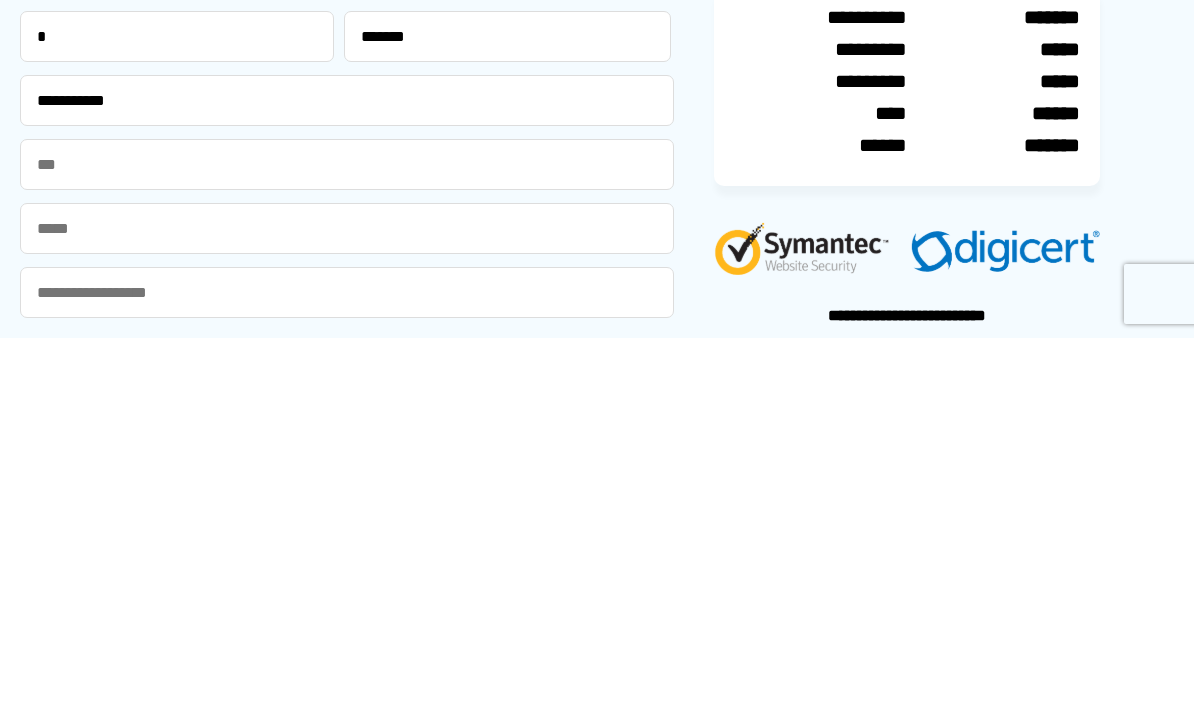 click at bounding box center [347, 606] 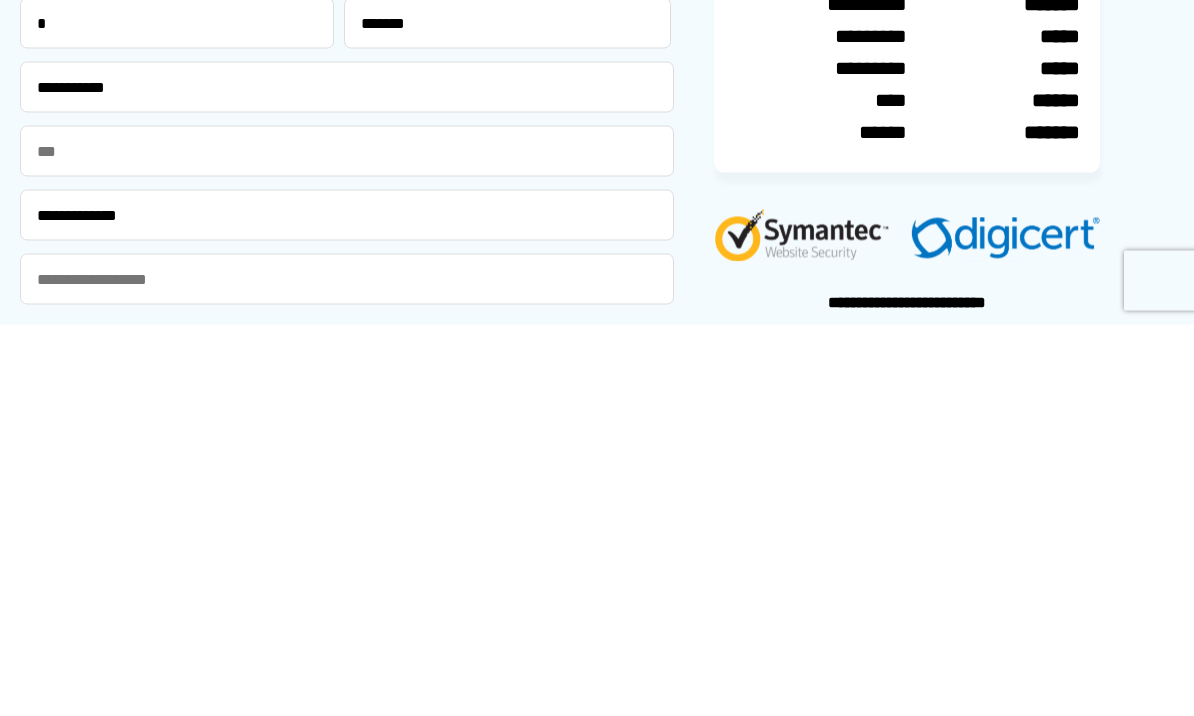scroll, scrollTop: 111, scrollLeft: 0, axis: vertical 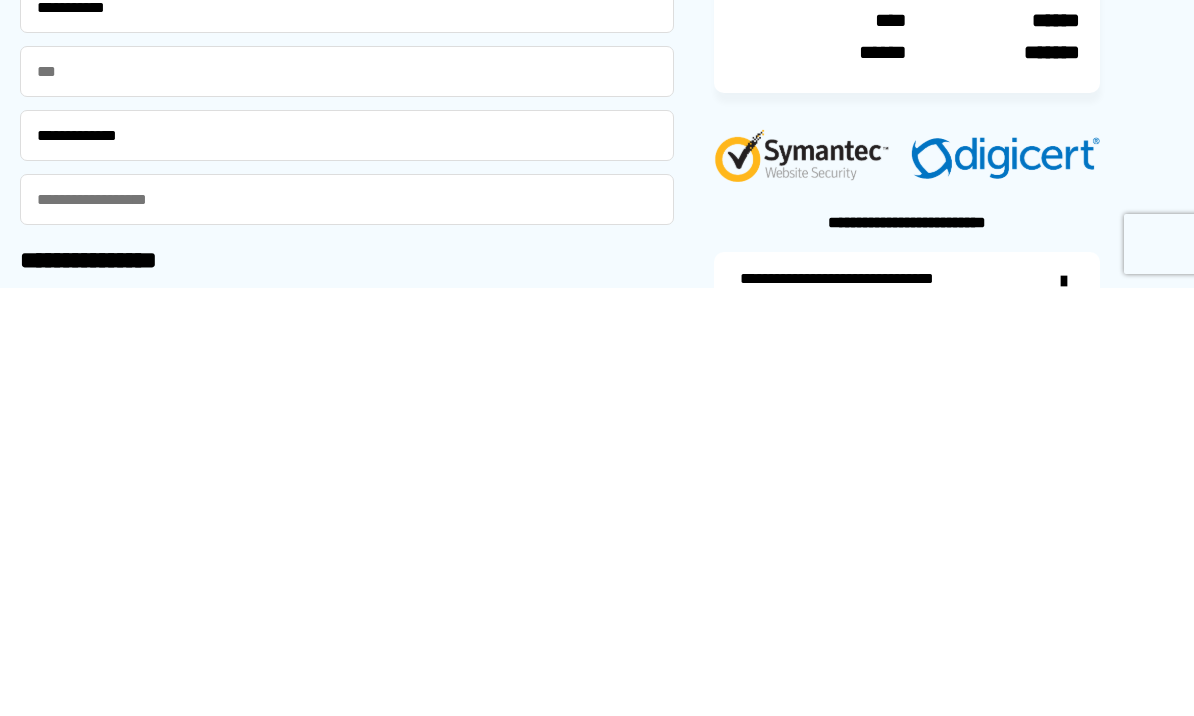 type on "**********" 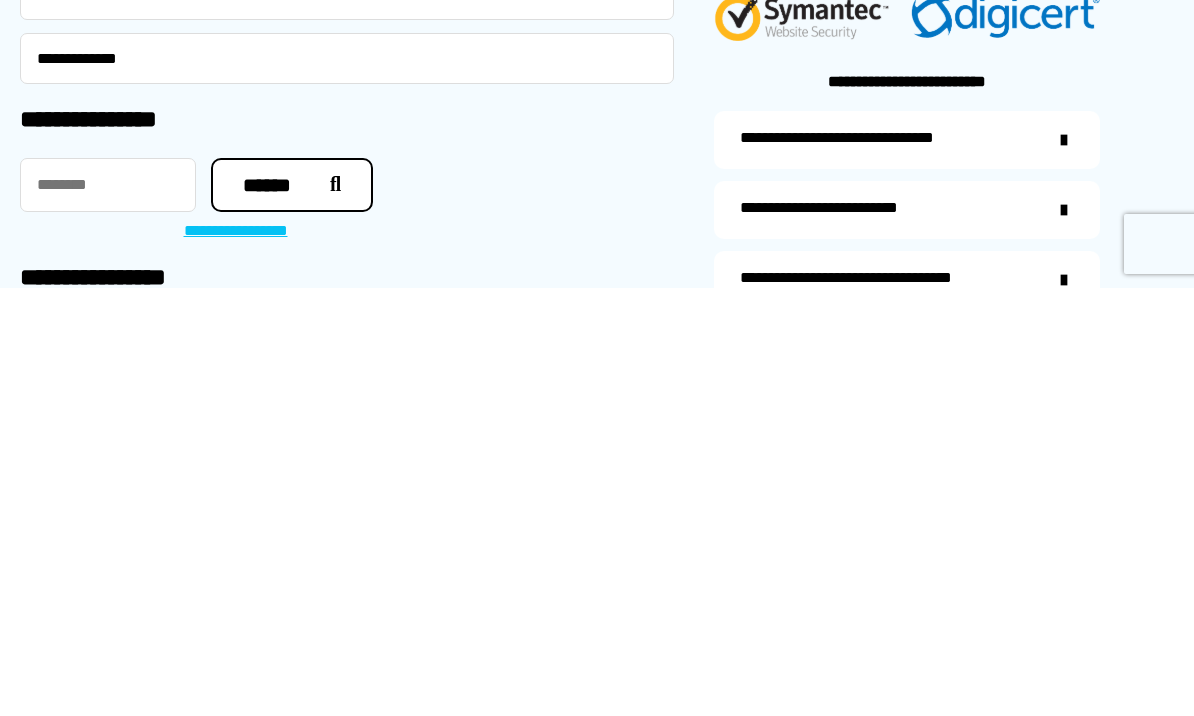 scroll, scrollTop: 259, scrollLeft: 0, axis: vertical 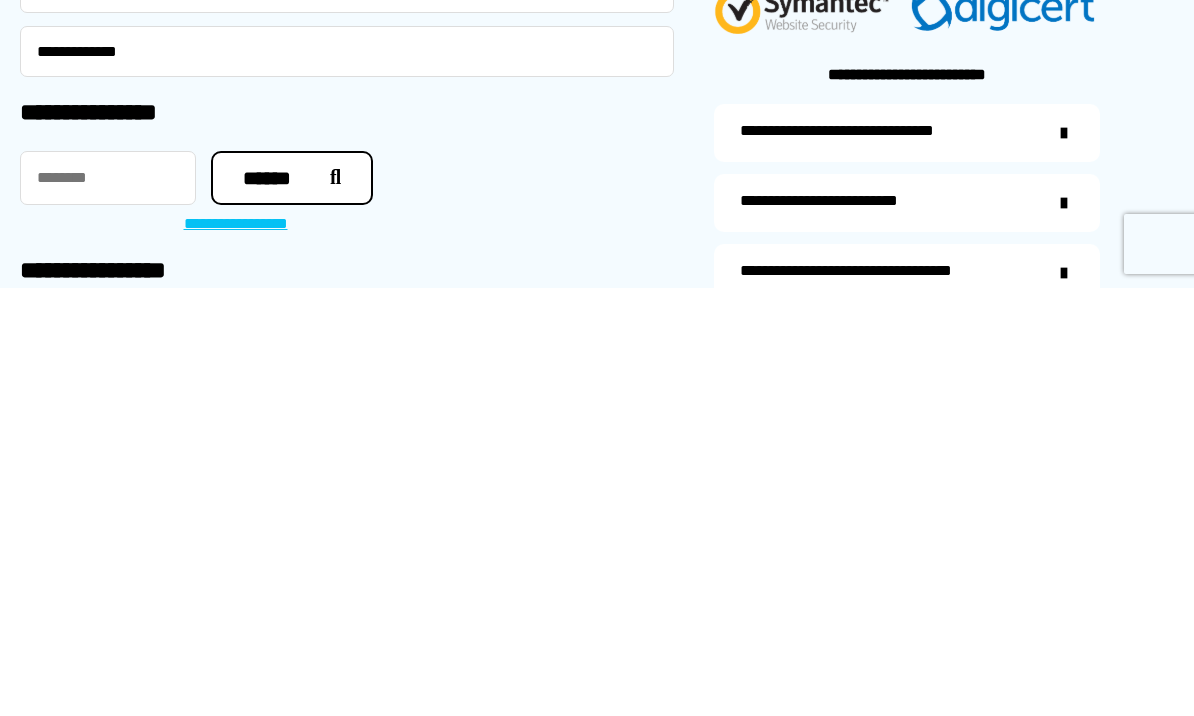 type on "**********" 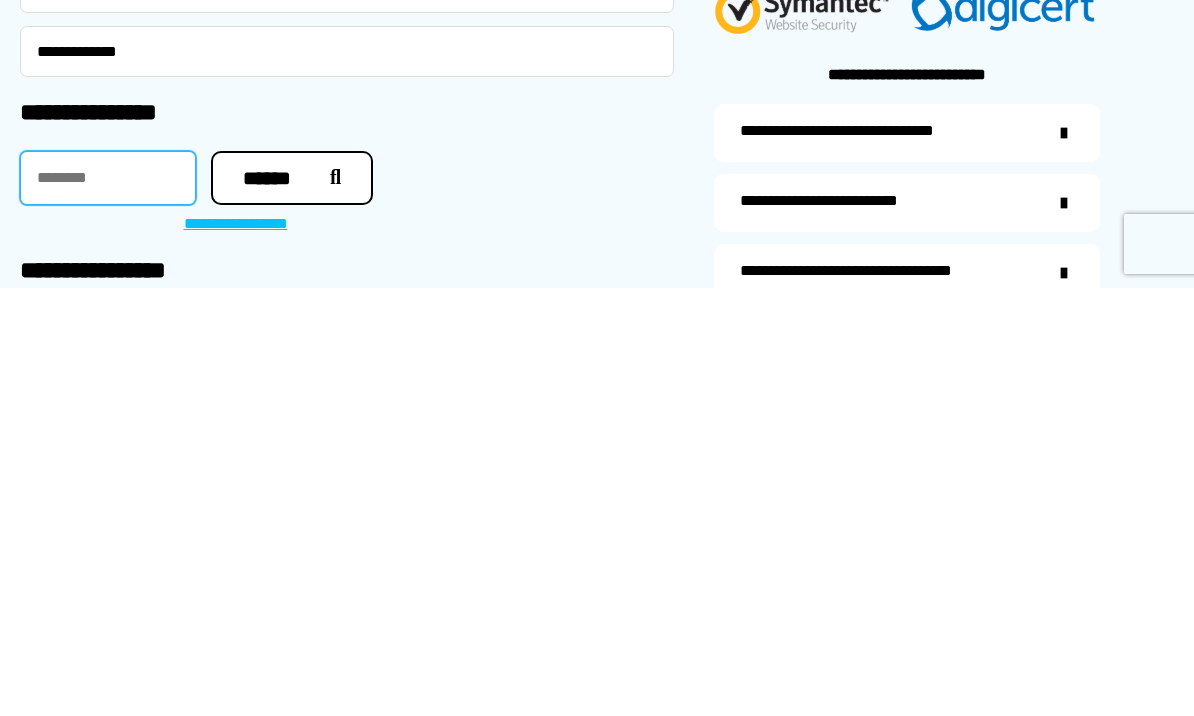 click at bounding box center [108, 606] 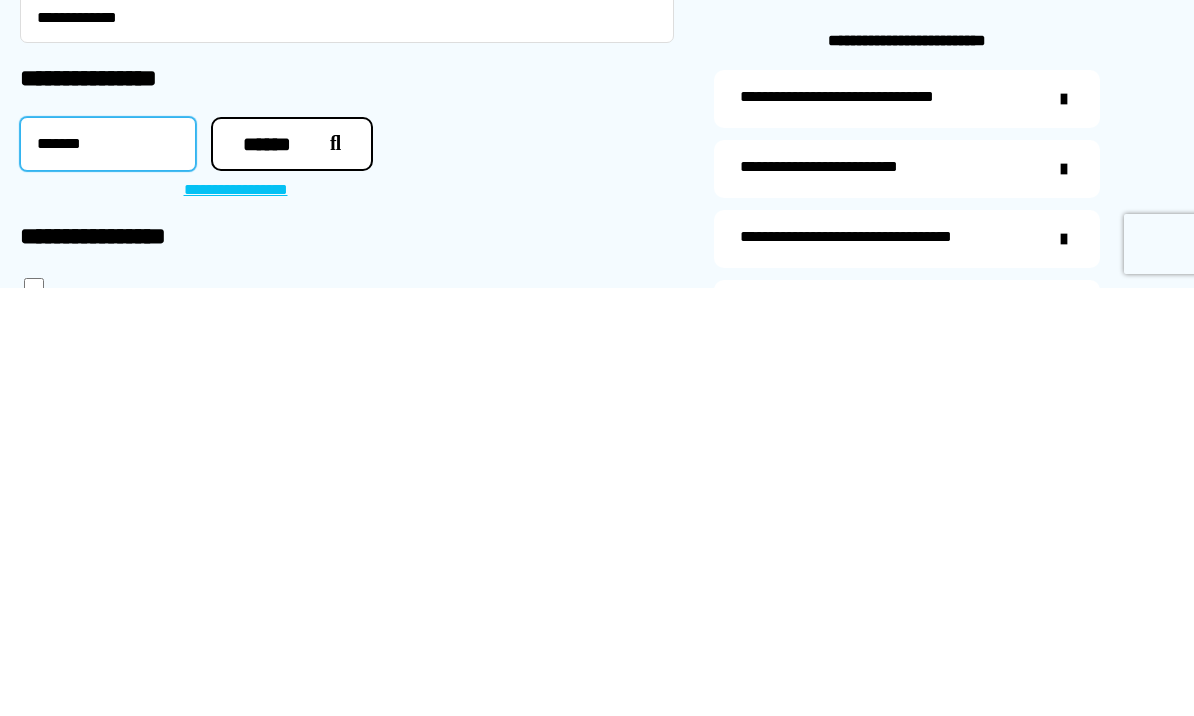 type on "*******" 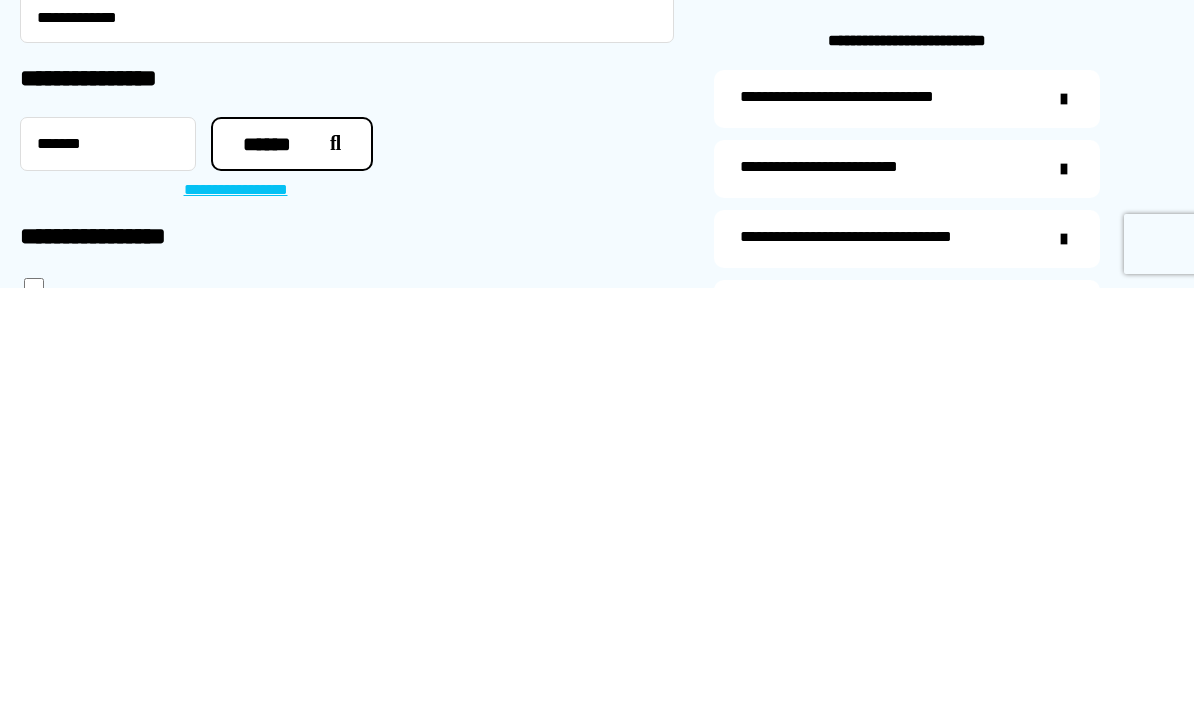 click at bounding box center [330, 572] 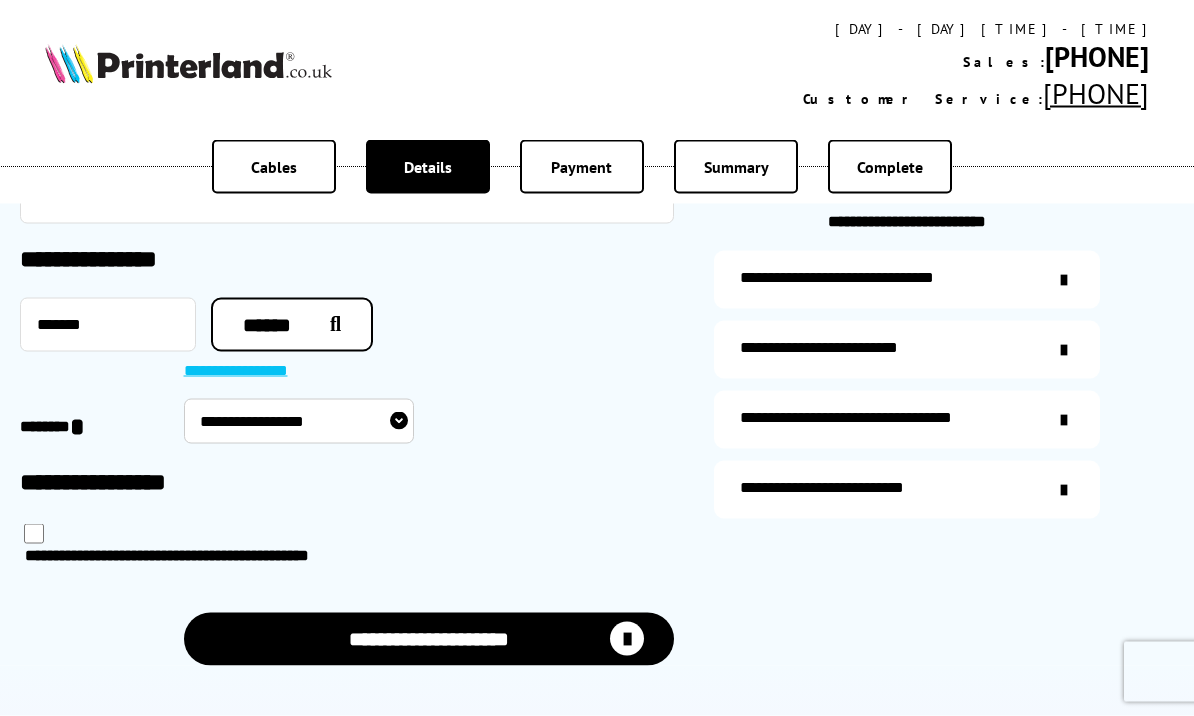 click on "**********" at bounding box center [299, 421] 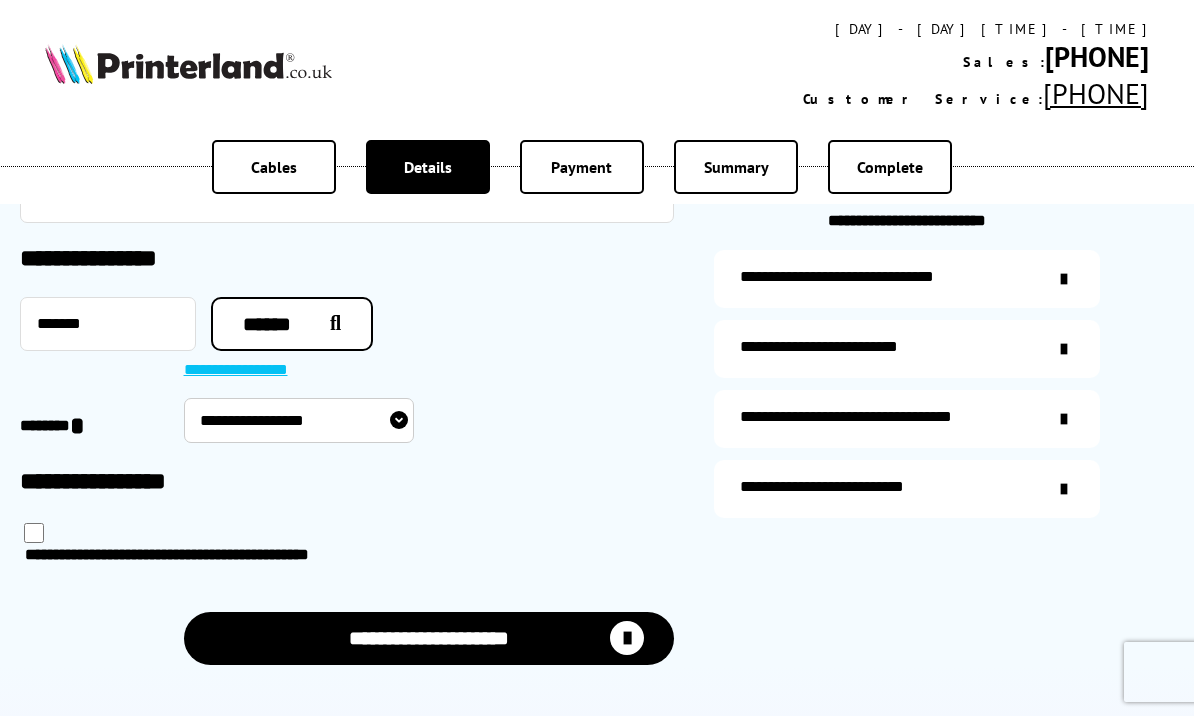 select on "**********" 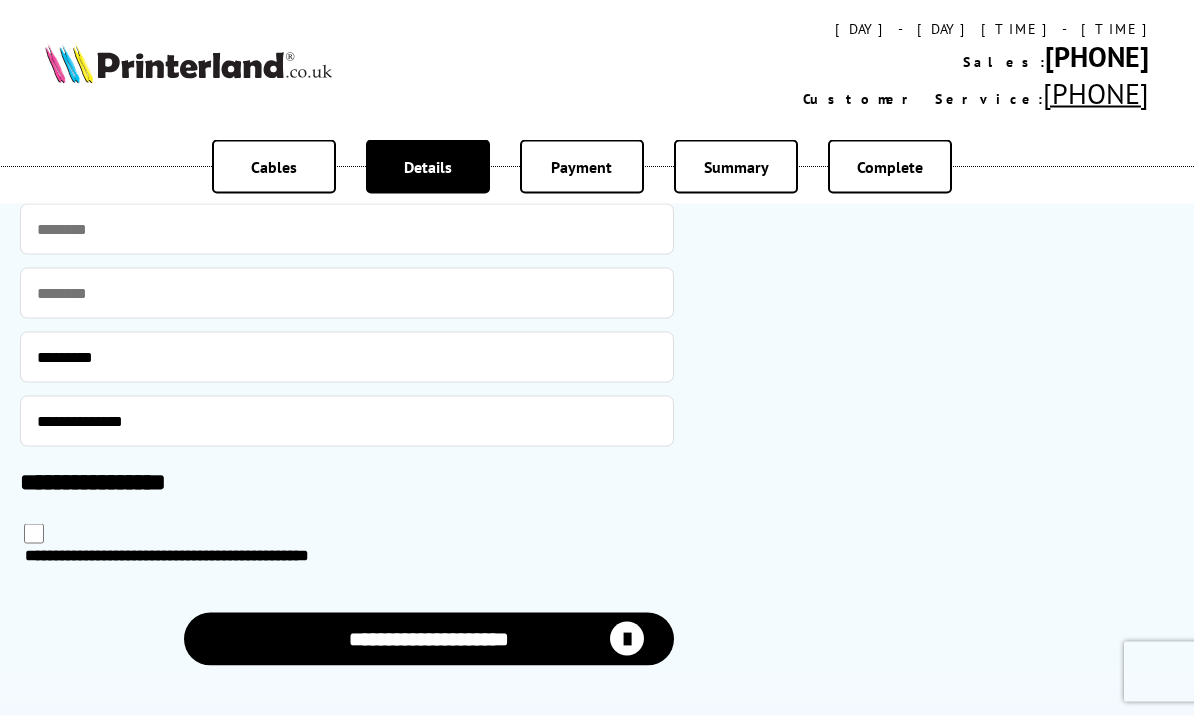 scroll, scrollTop: 893, scrollLeft: 0, axis: vertical 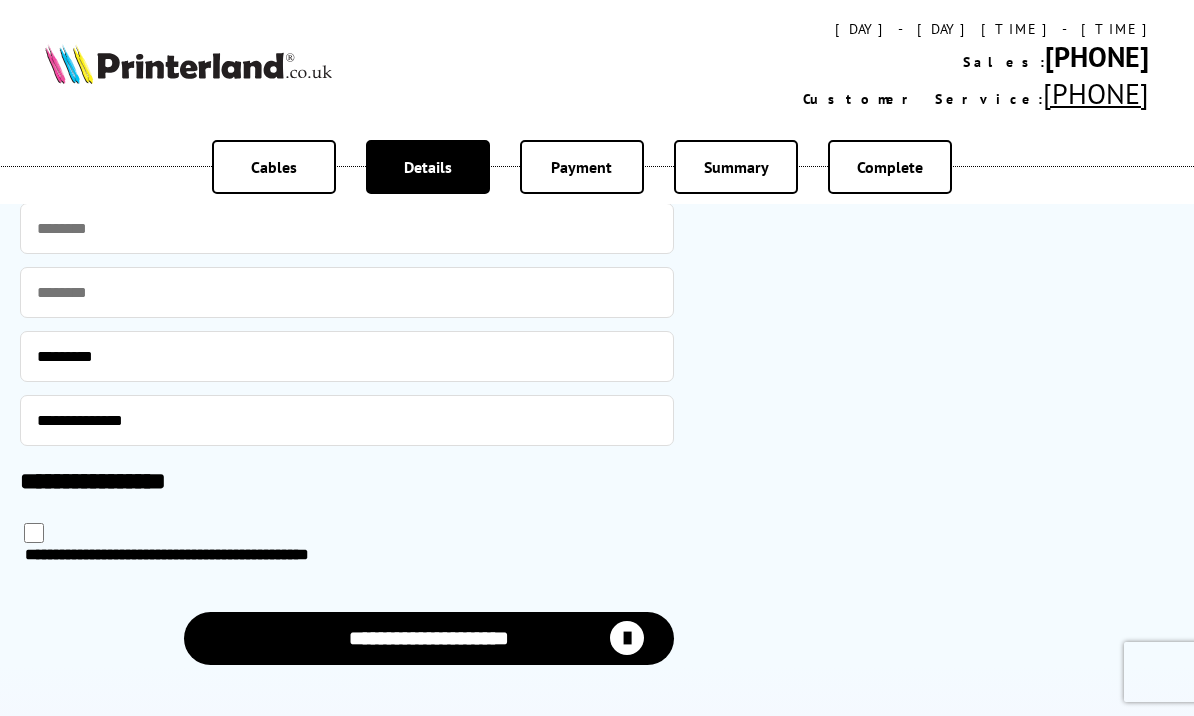 click at bounding box center [627, 638] 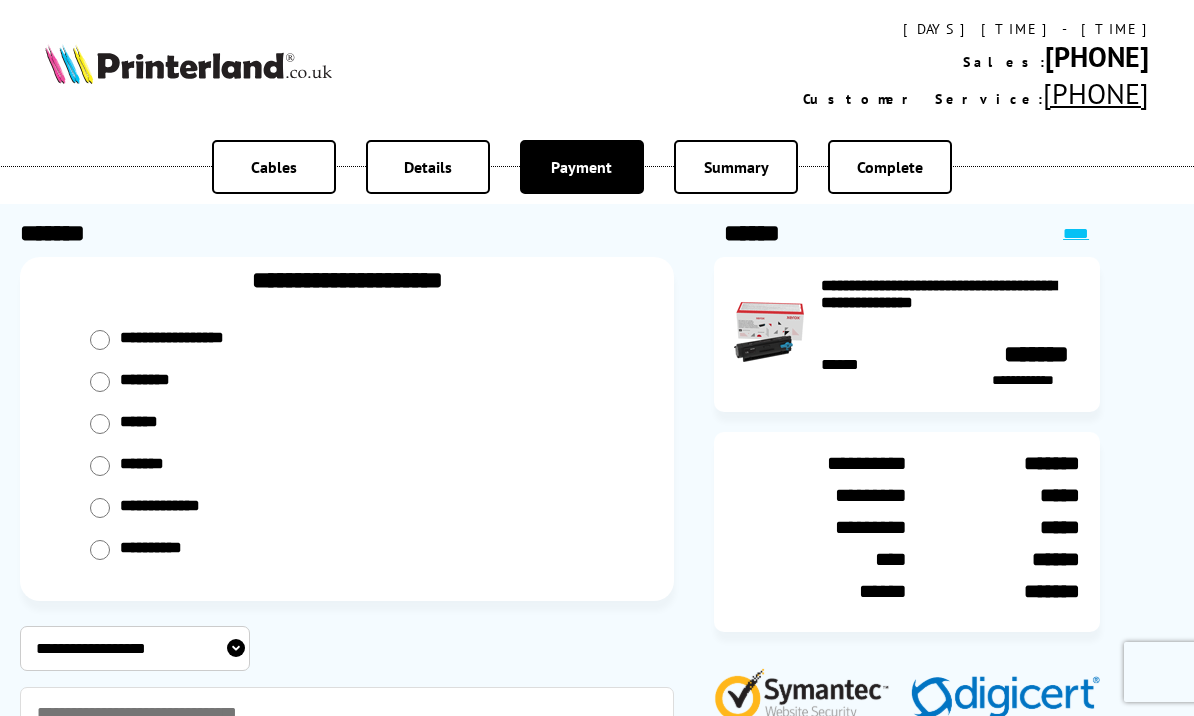 scroll, scrollTop: 0, scrollLeft: 0, axis: both 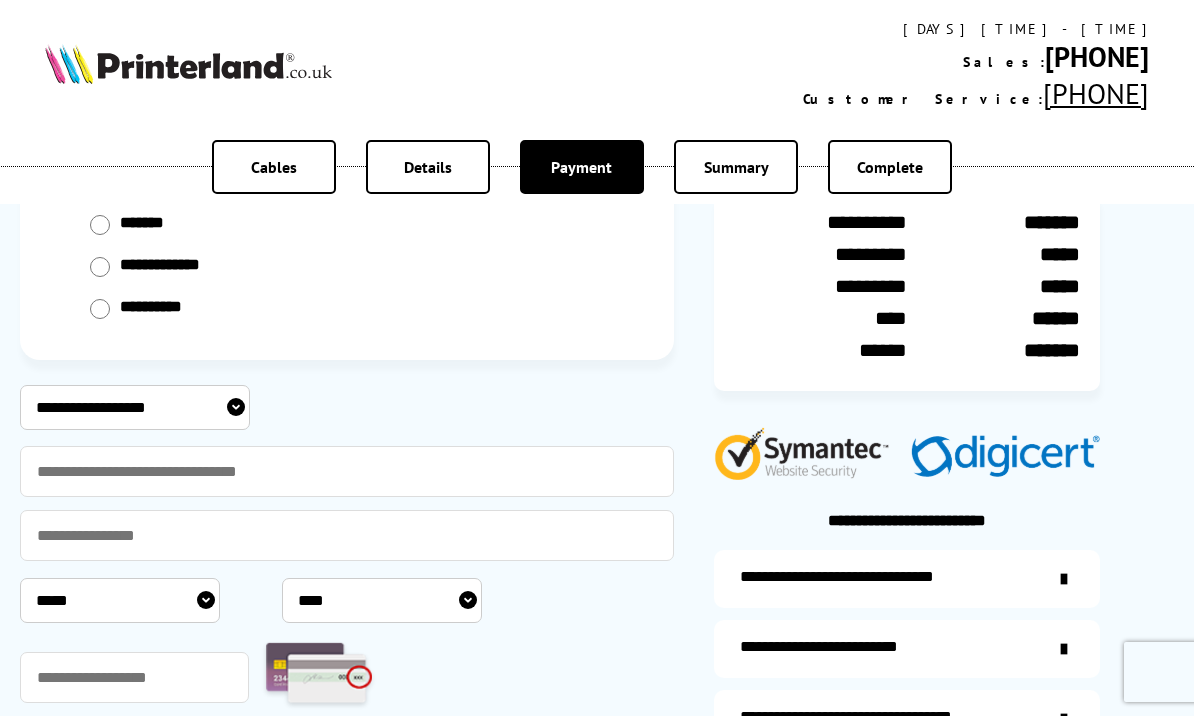 click on "**********" at bounding box center [135, 407] 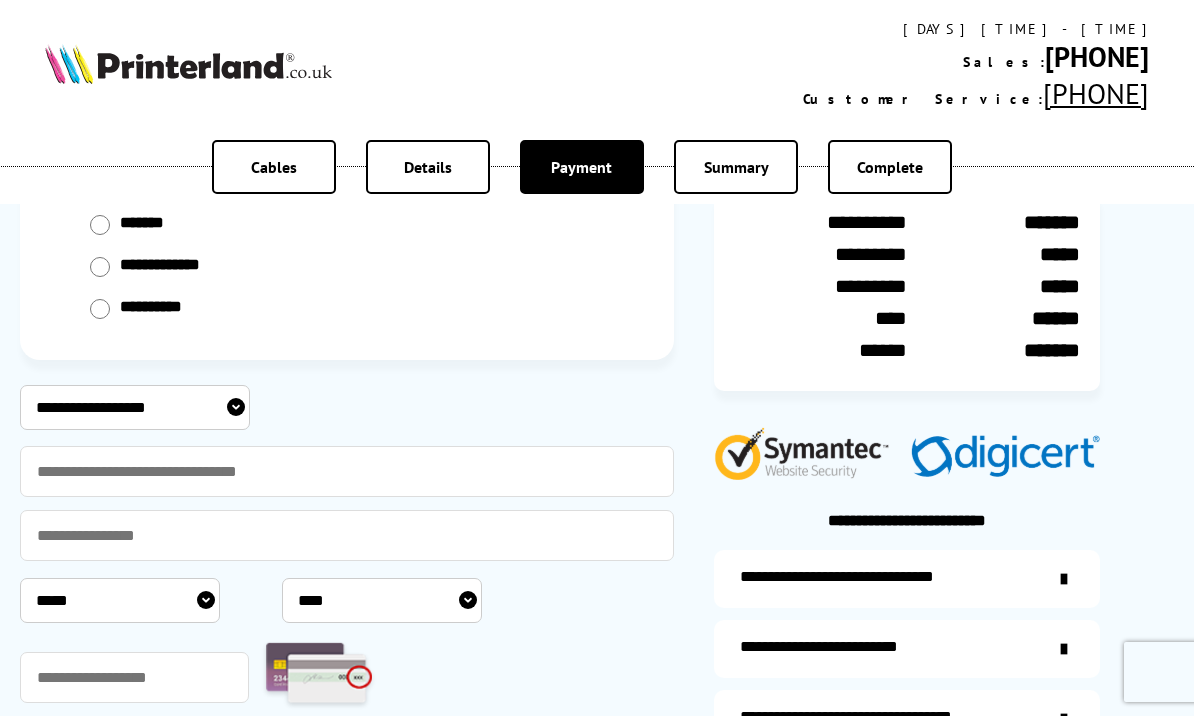 select on "****" 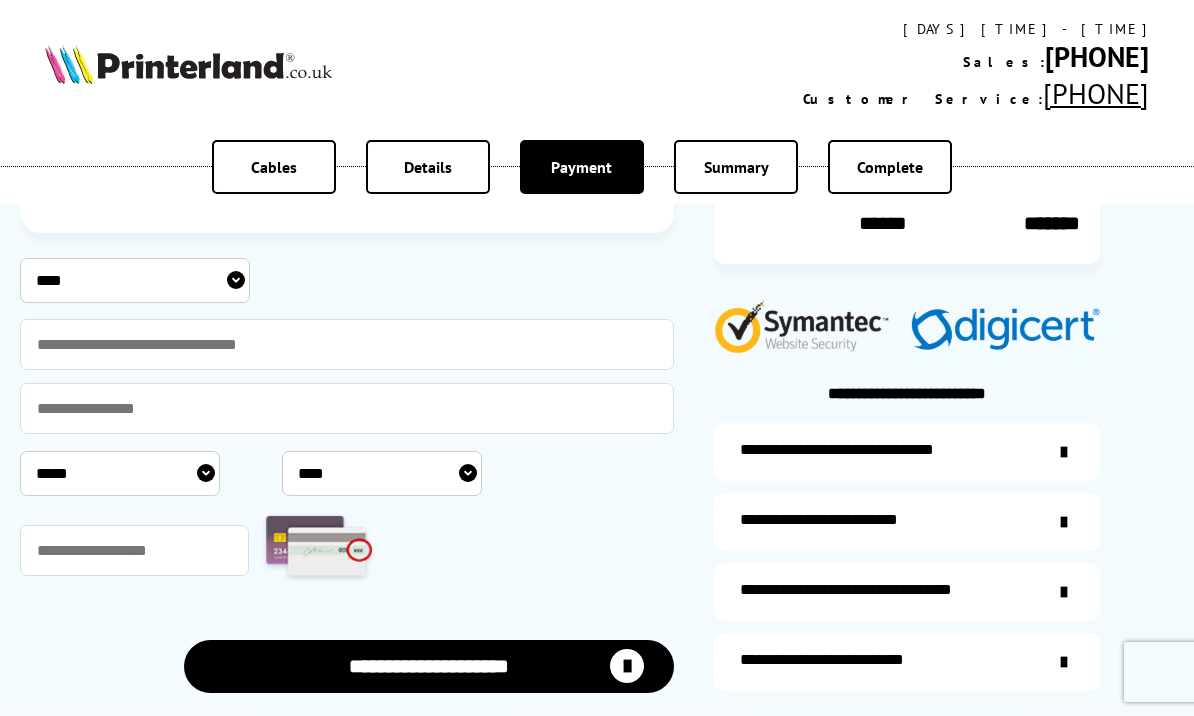 scroll, scrollTop: 366, scrollLeft: 0, axis: vertical 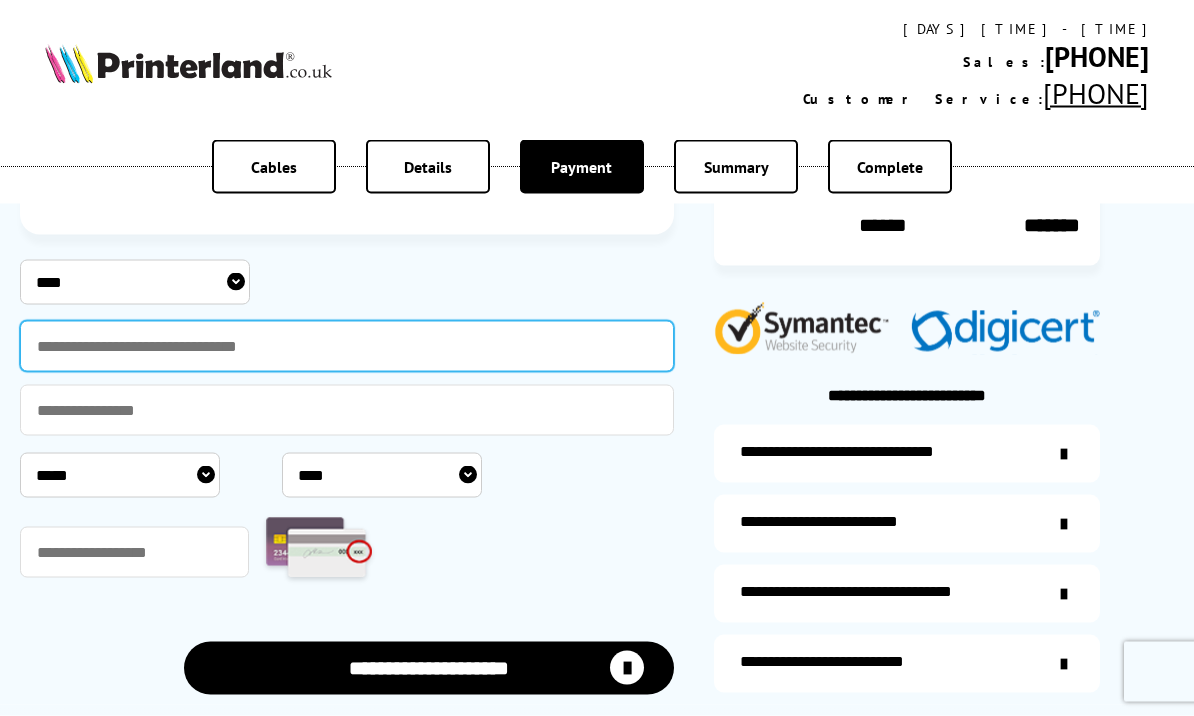 click at bounding box center [347, 346] 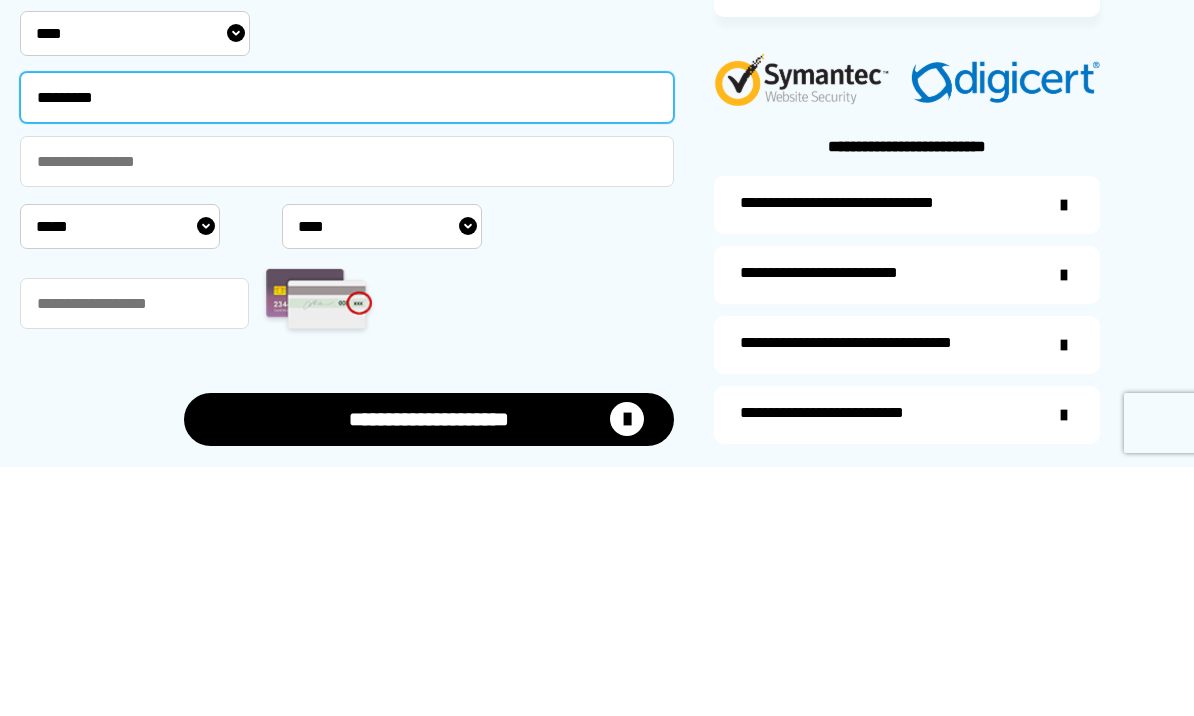 type on "*********" 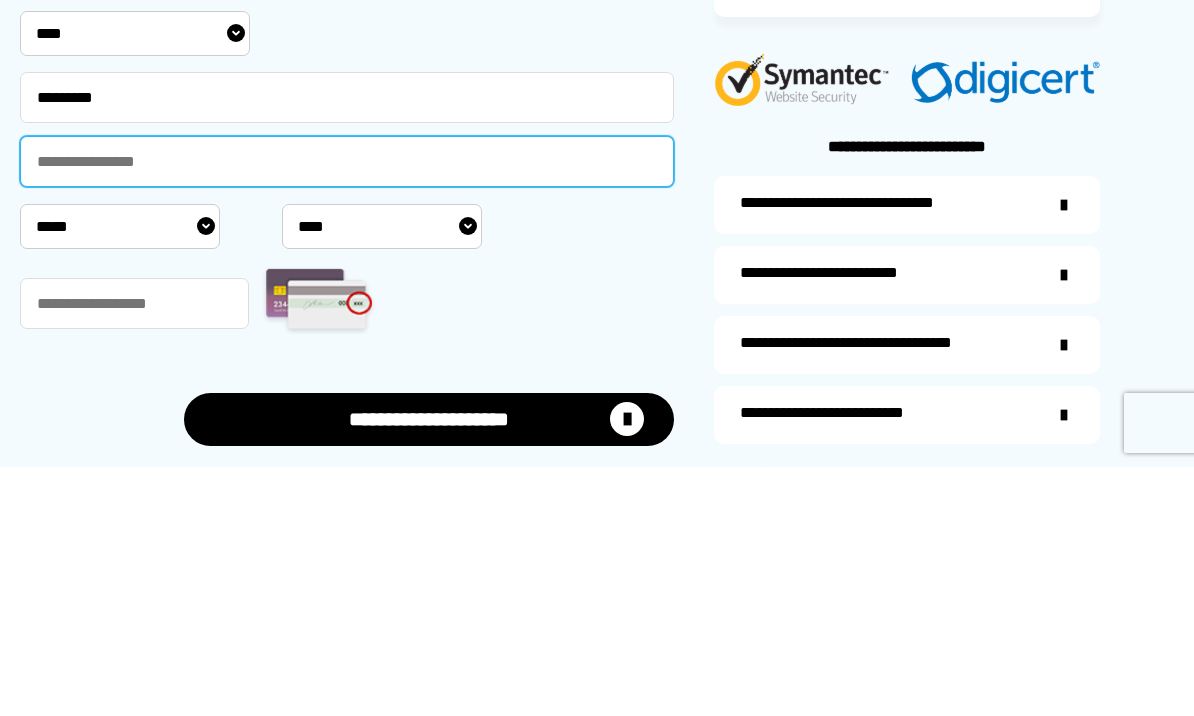 click at bounding box center (347, 410) 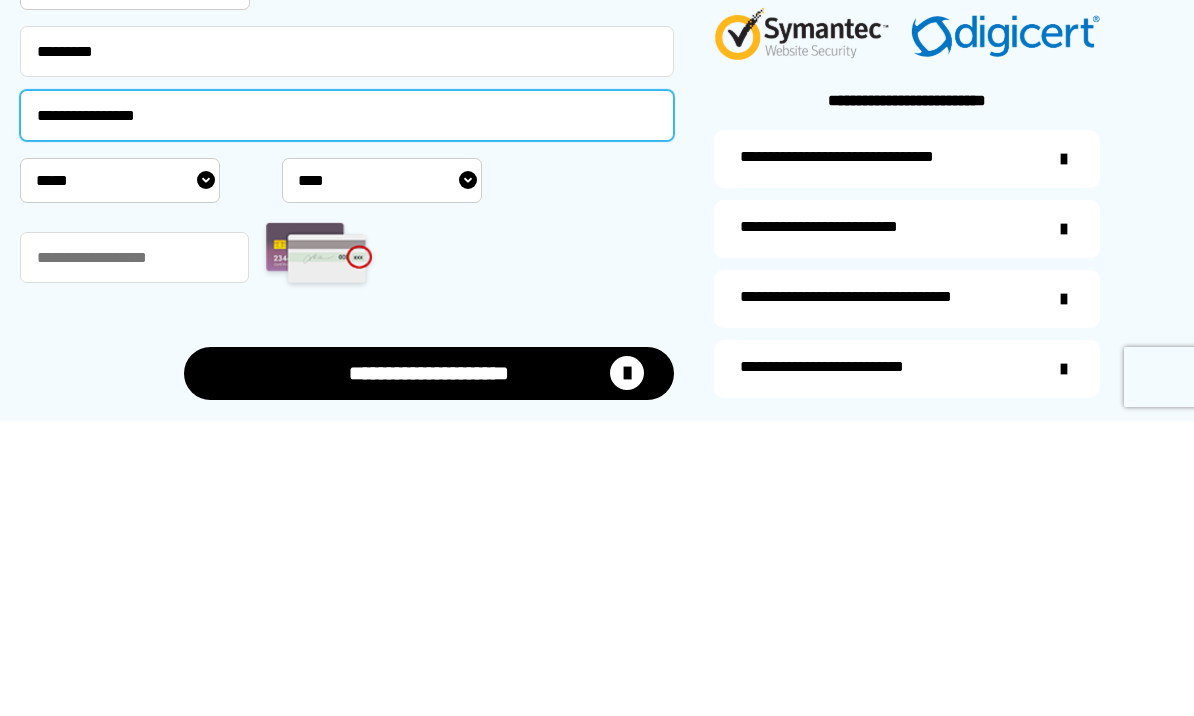type on "**********" 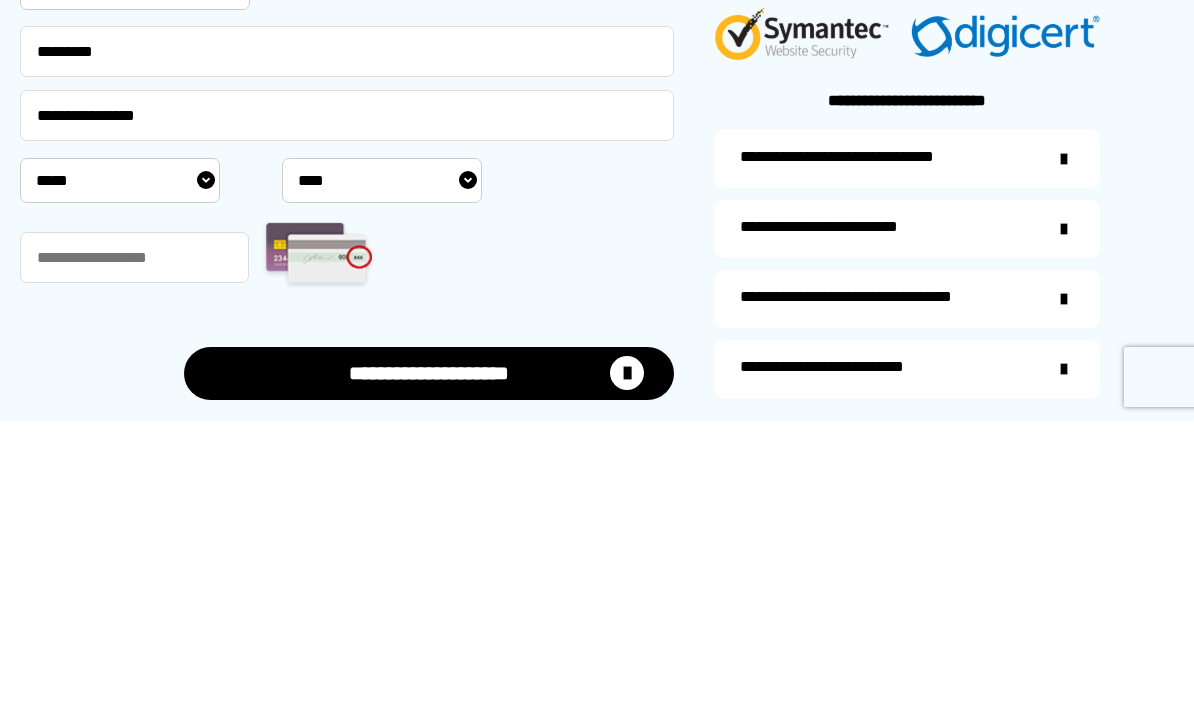 click on "*****
*
*
*
*
*
*
*
*
*
**
**
**" at bounding box center [120, 475] 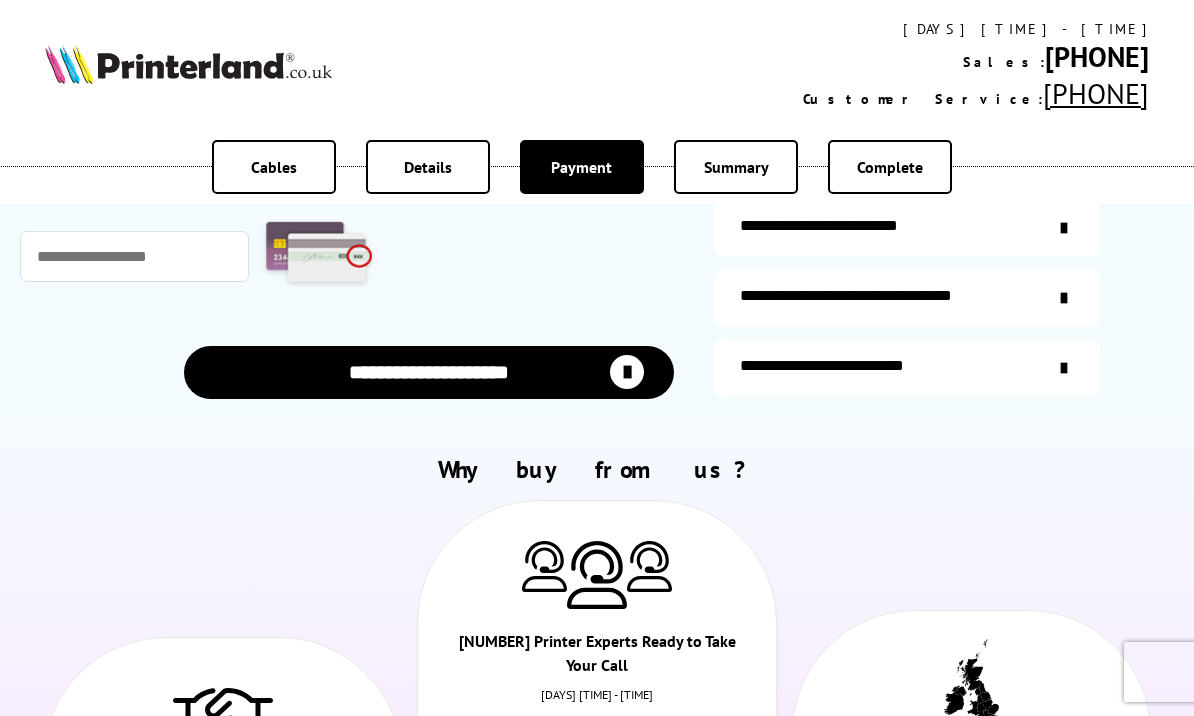 select on "*" 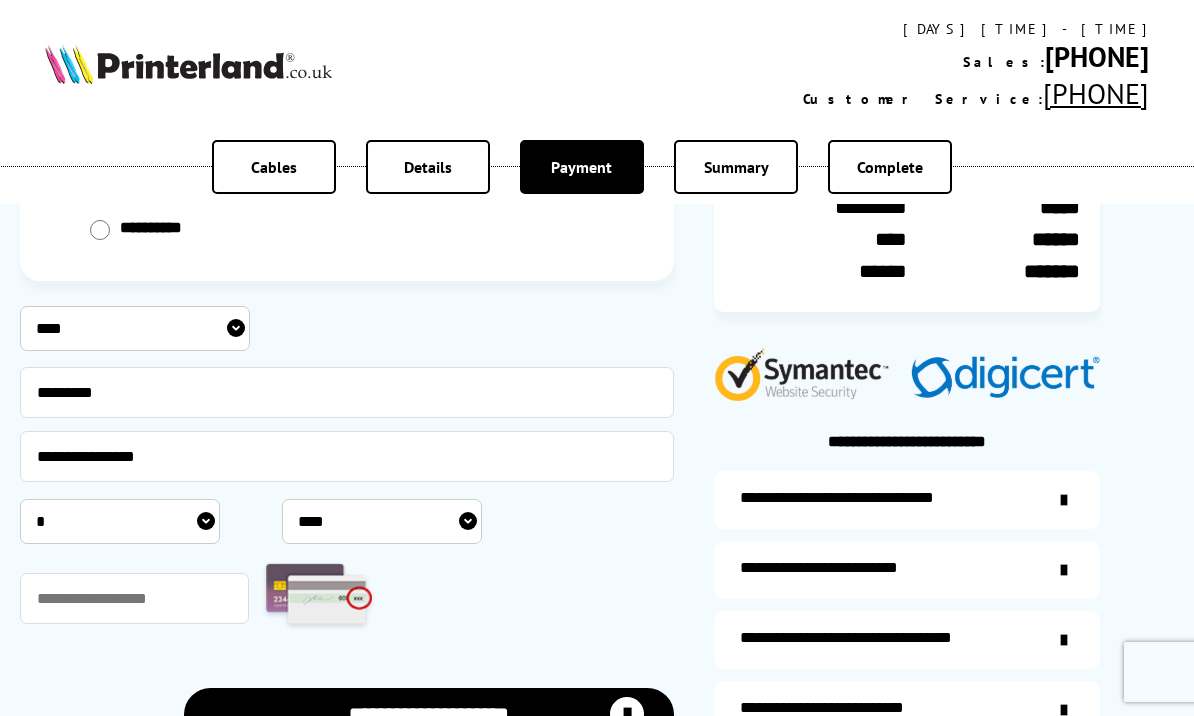 scroll, scrollTop: 319, scrollLeft: 0, axis: vertical 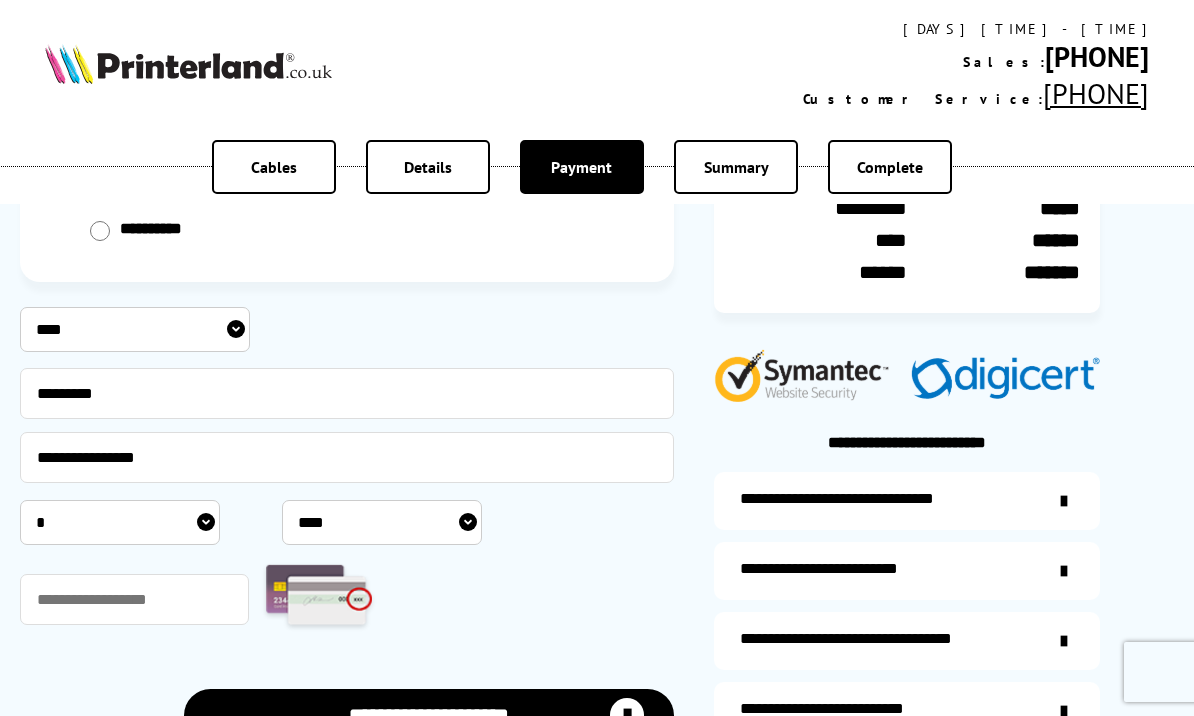 click on "****
****
****
****
****
****
****
****
****
****
****
****
****
****
****
****
****
****
****
****
****
****" at bounding box center [382, 522] 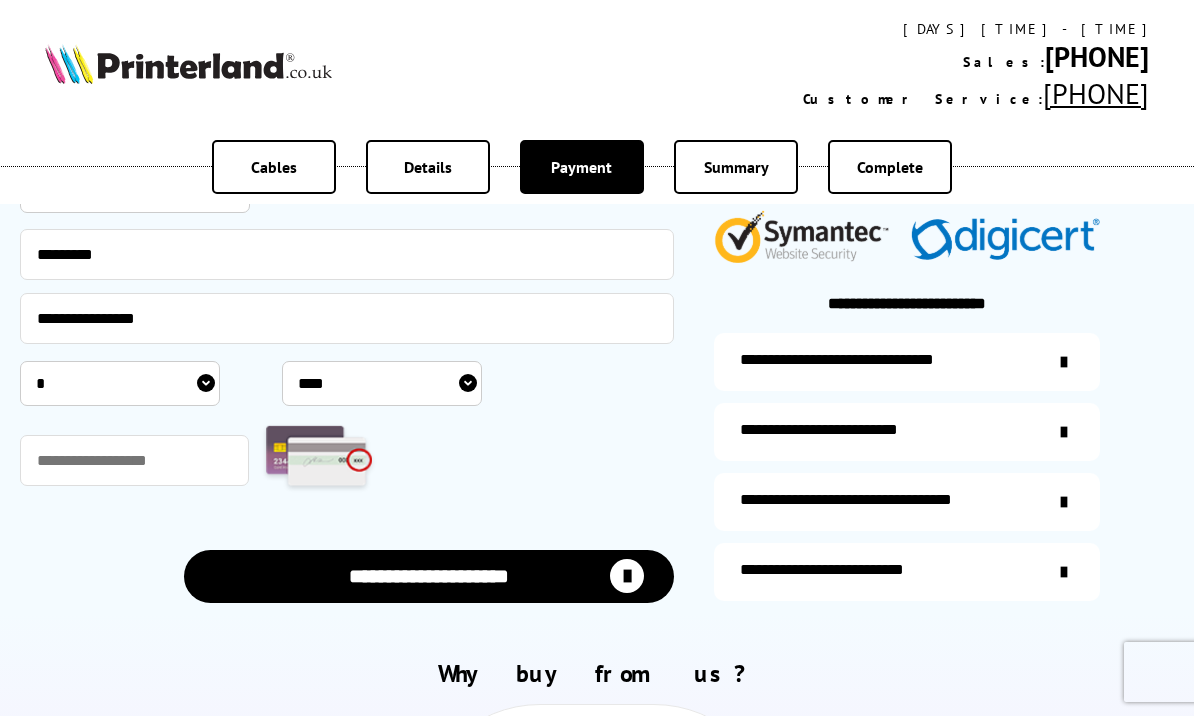 scroll, scrollTop: 459, scrollLeft: 0, axis: vertical 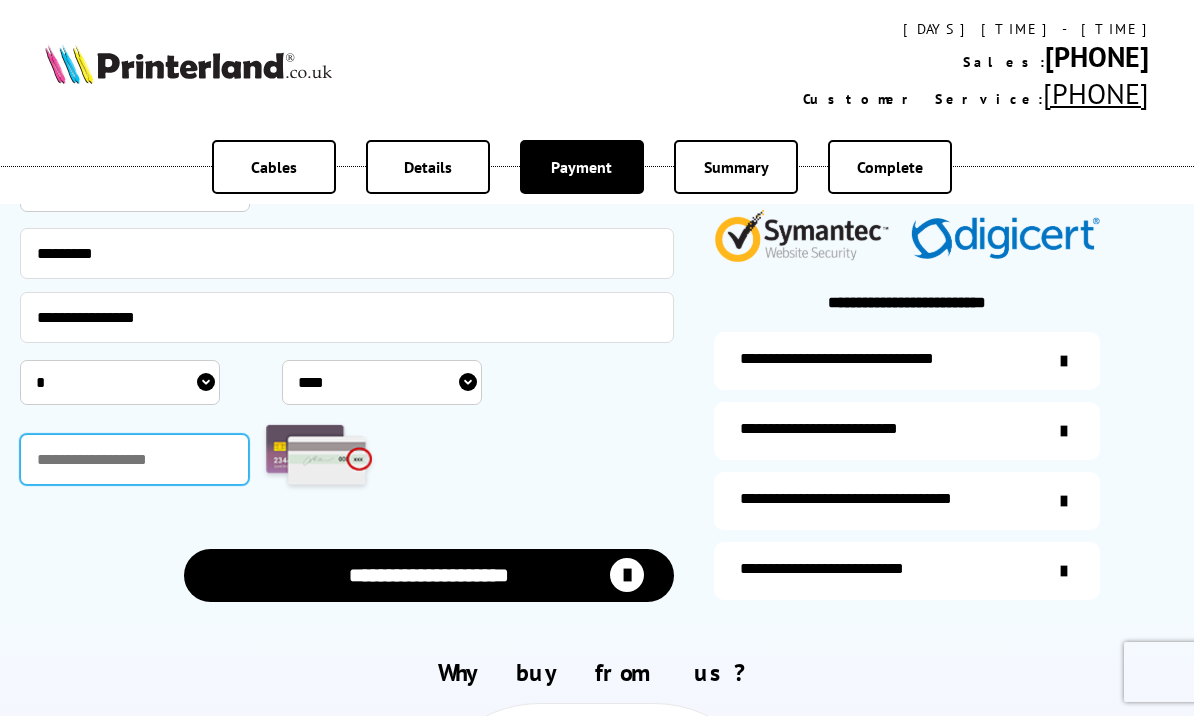click at bounding box center [134, 459] 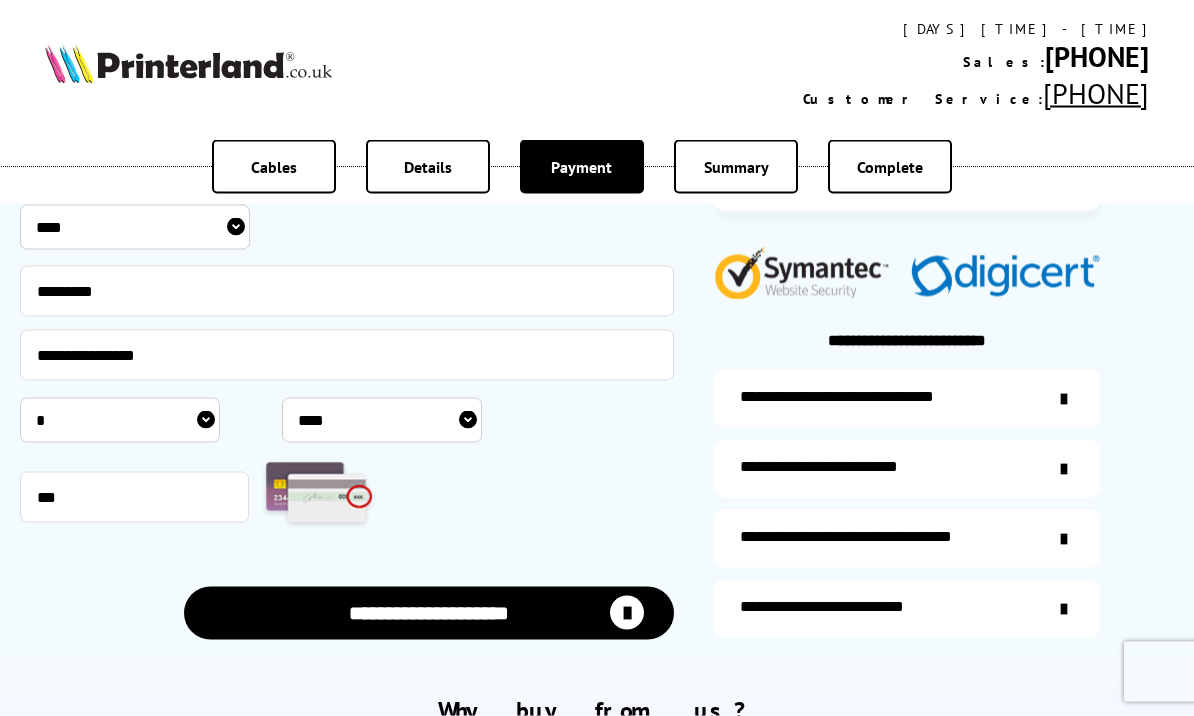 scroll, scrollTop: 422, scrollLeft: 0, axis: vertical 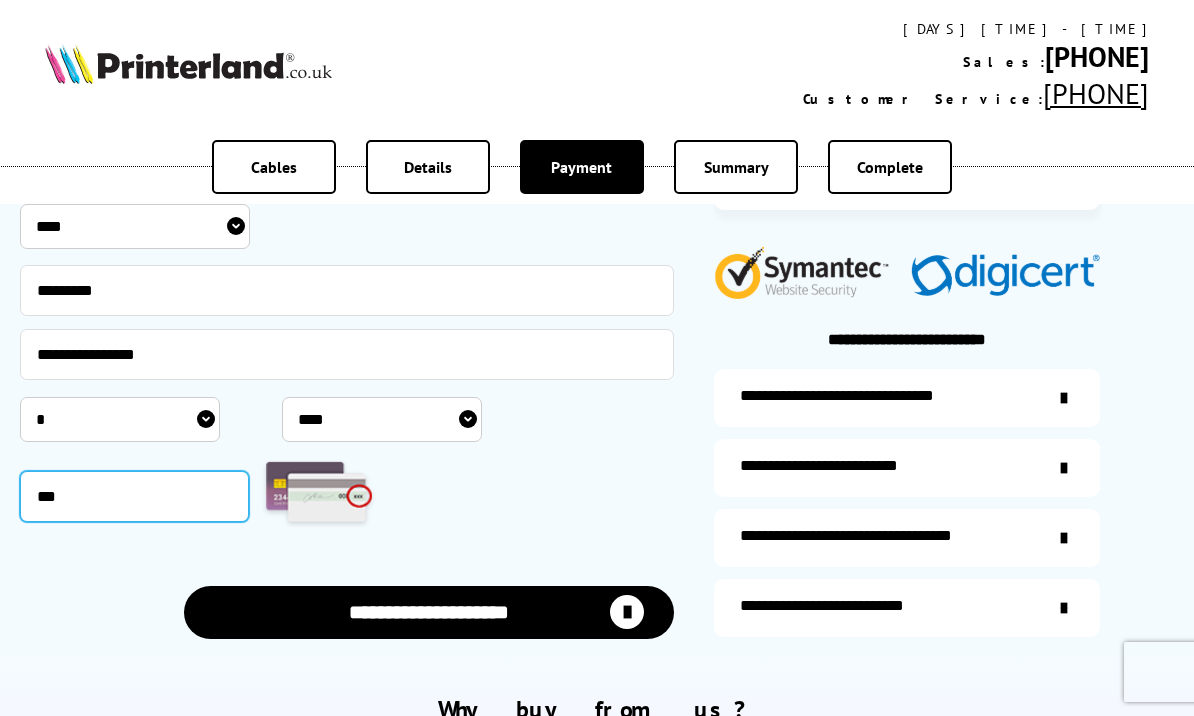 type on "***" 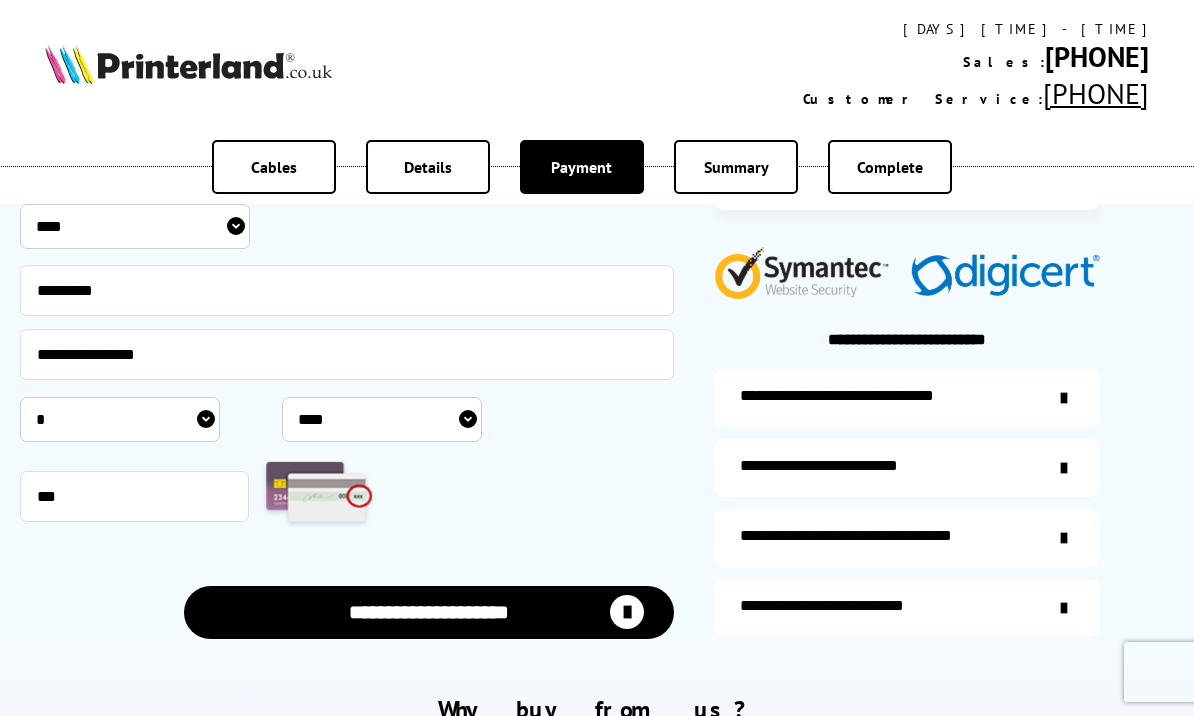 click at bounding box center (627, 612) 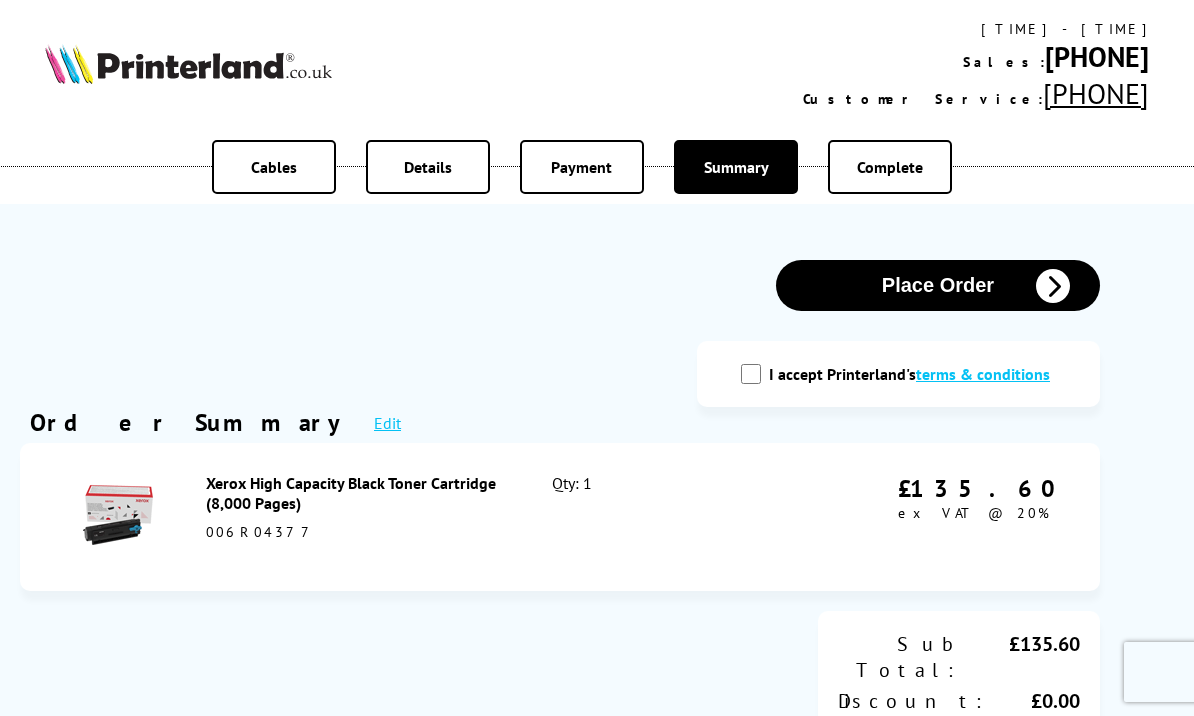 scroll, scrollTop: 0, scrollLeft: 0, axis: both 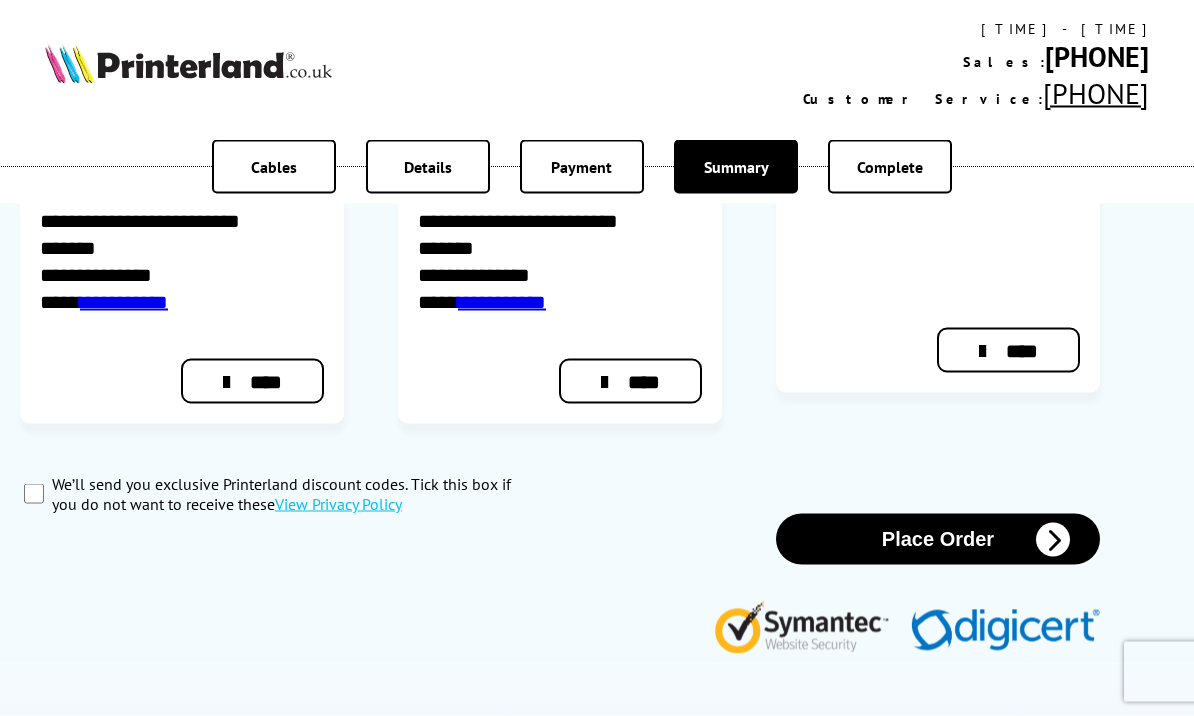 click at bounding box center (1053, 540) 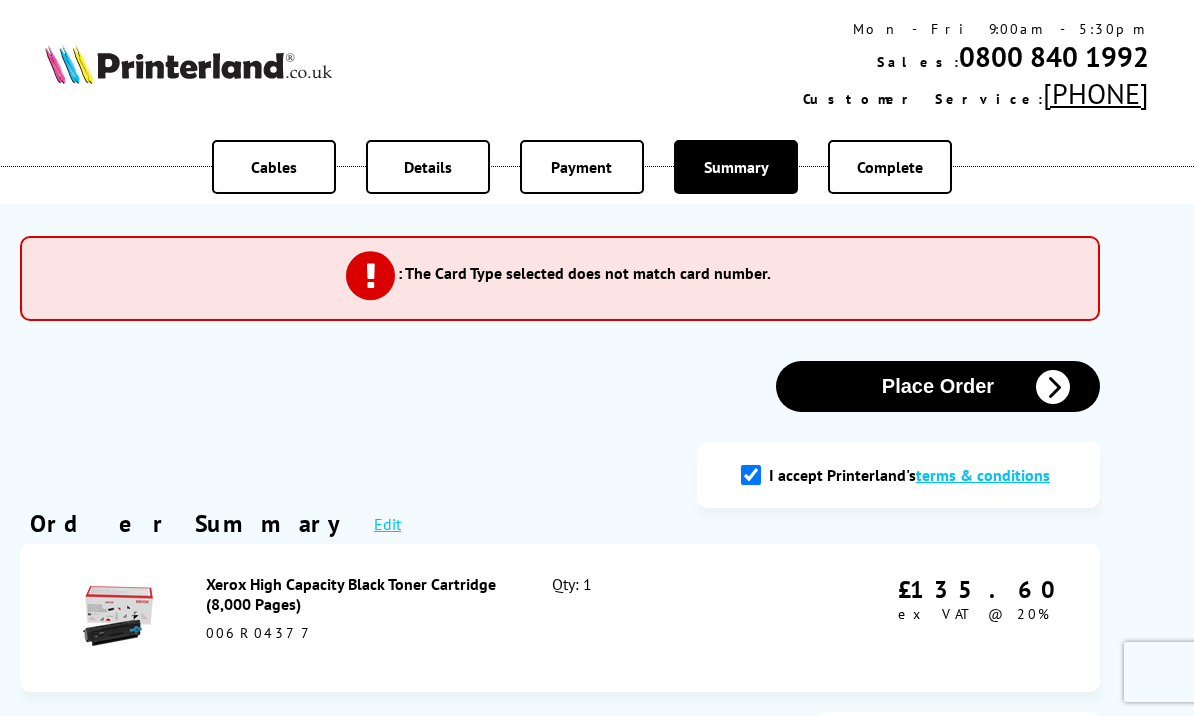 scroll, scrollTop: 0, scrollLeft: 0, axis: both 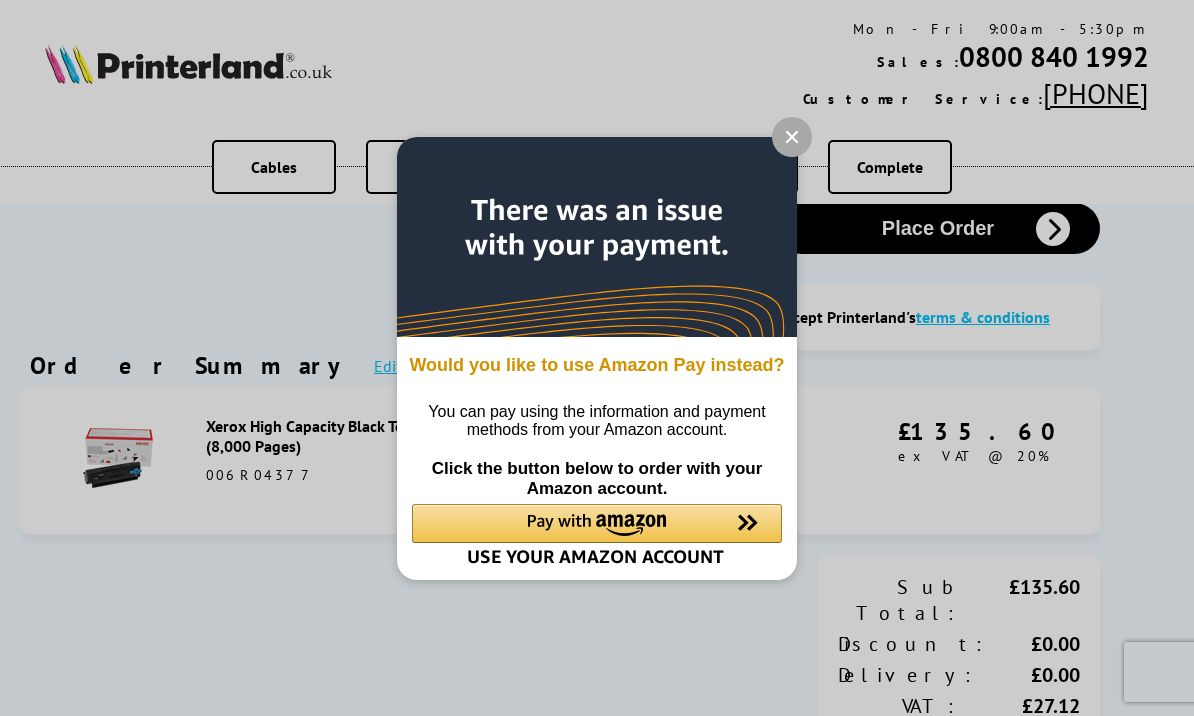 click on "Would you like to use Amazon Pay instead? You can pay using the information and payment methods from your Amazon account. Click the button below to order with your Amazon account." at bounding box center [597, 358] 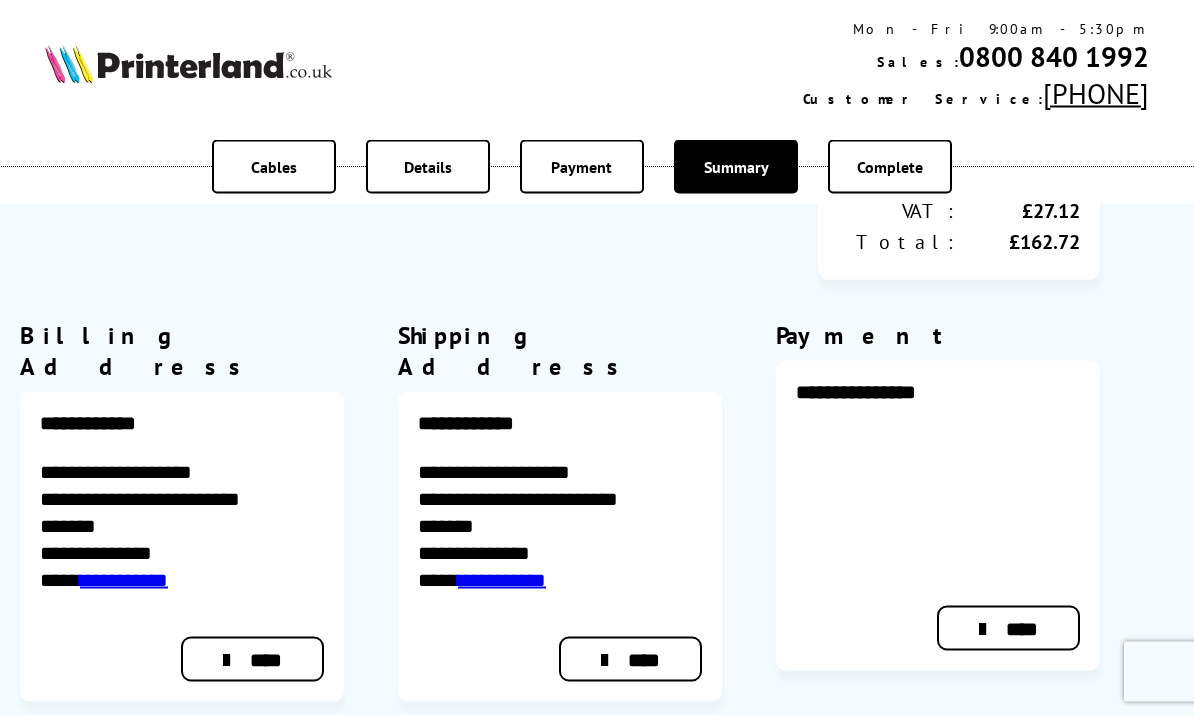 scroll, scrollTop: 654, scrollLeft: 0, axis: vertical 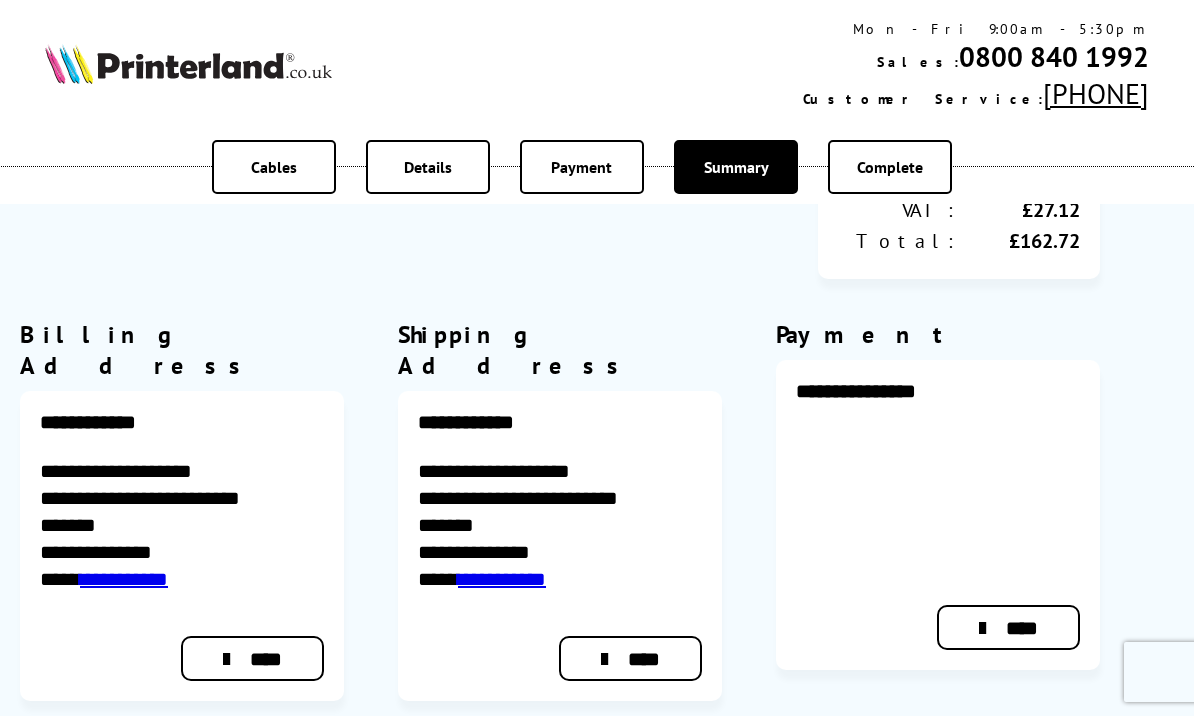 click on "****" at bounding box center [1008, 627] 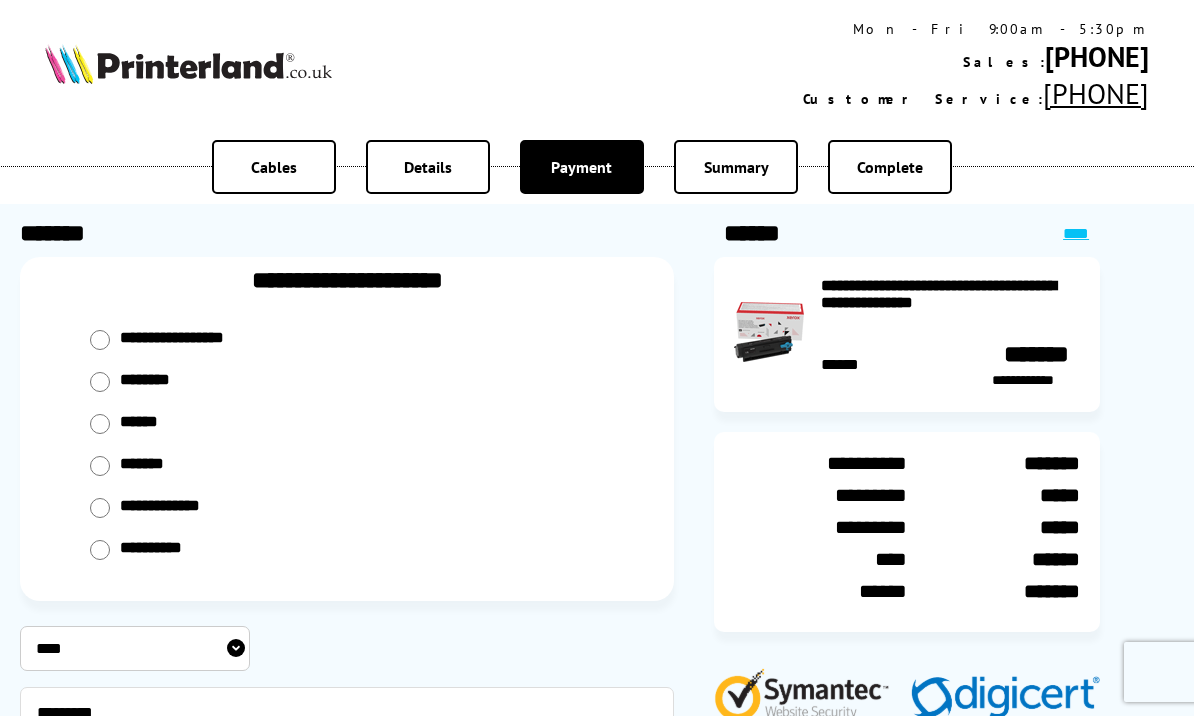 scroll, scrollTop: 0, scrollLeft: 0, axis: both 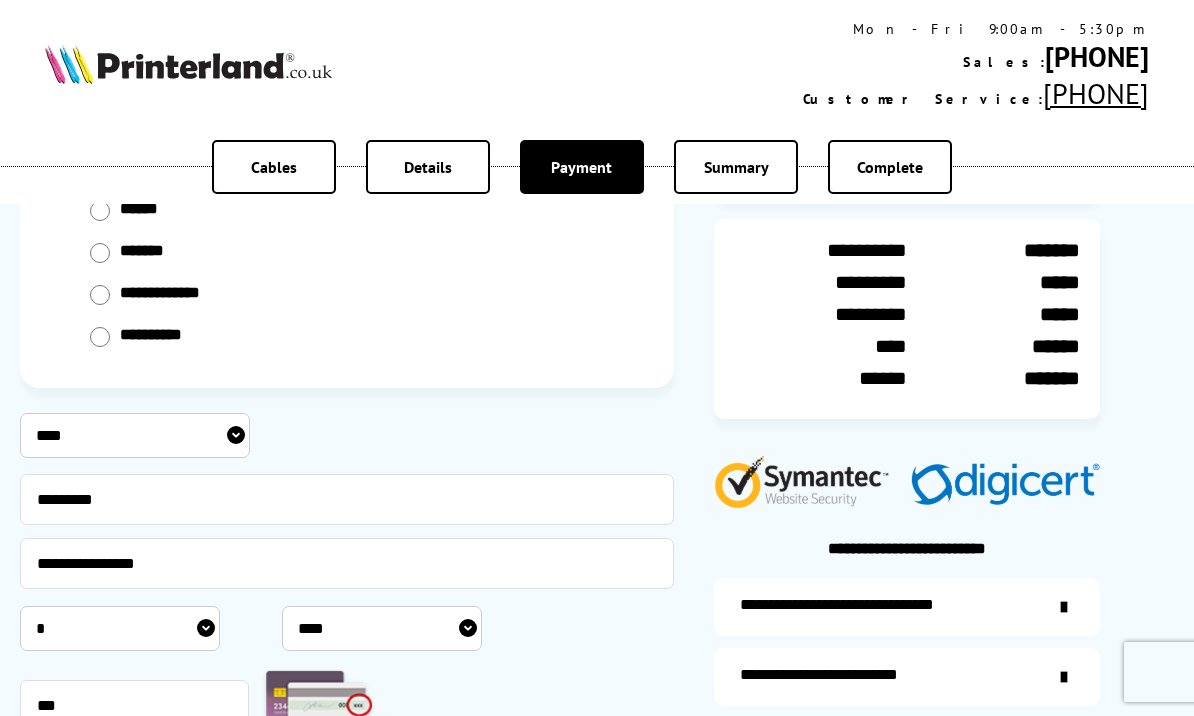 click on "**********" at bounding box center [135, 435] 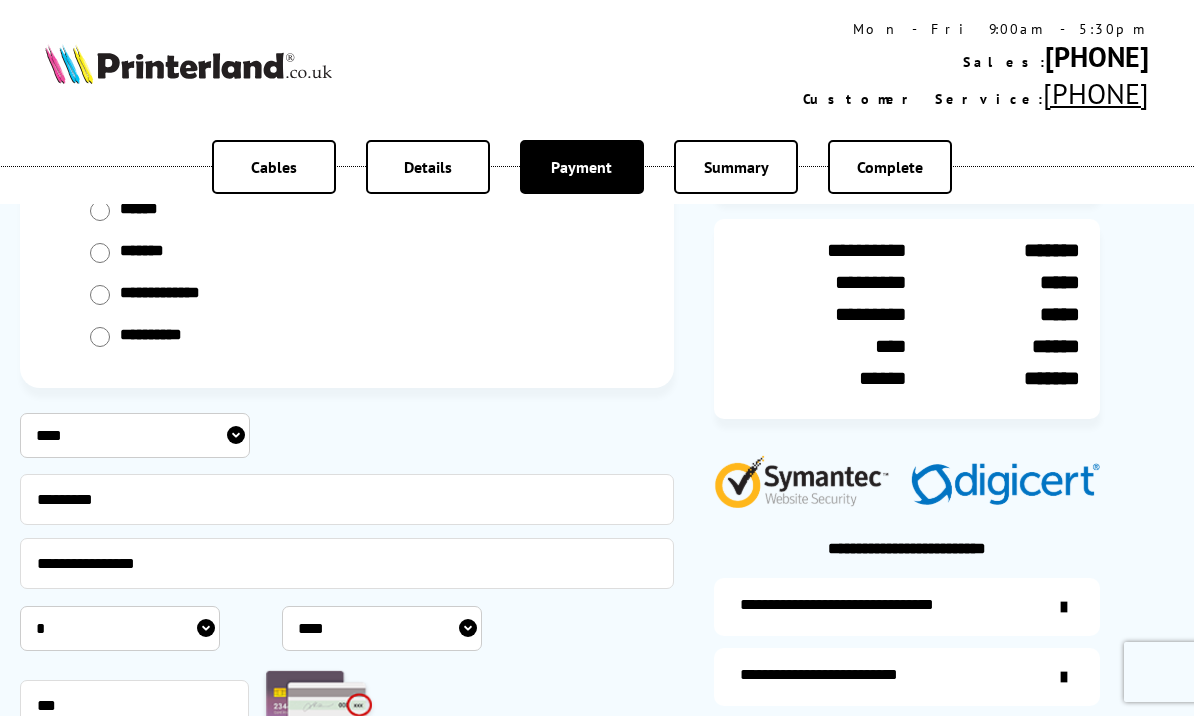 select on "**********" 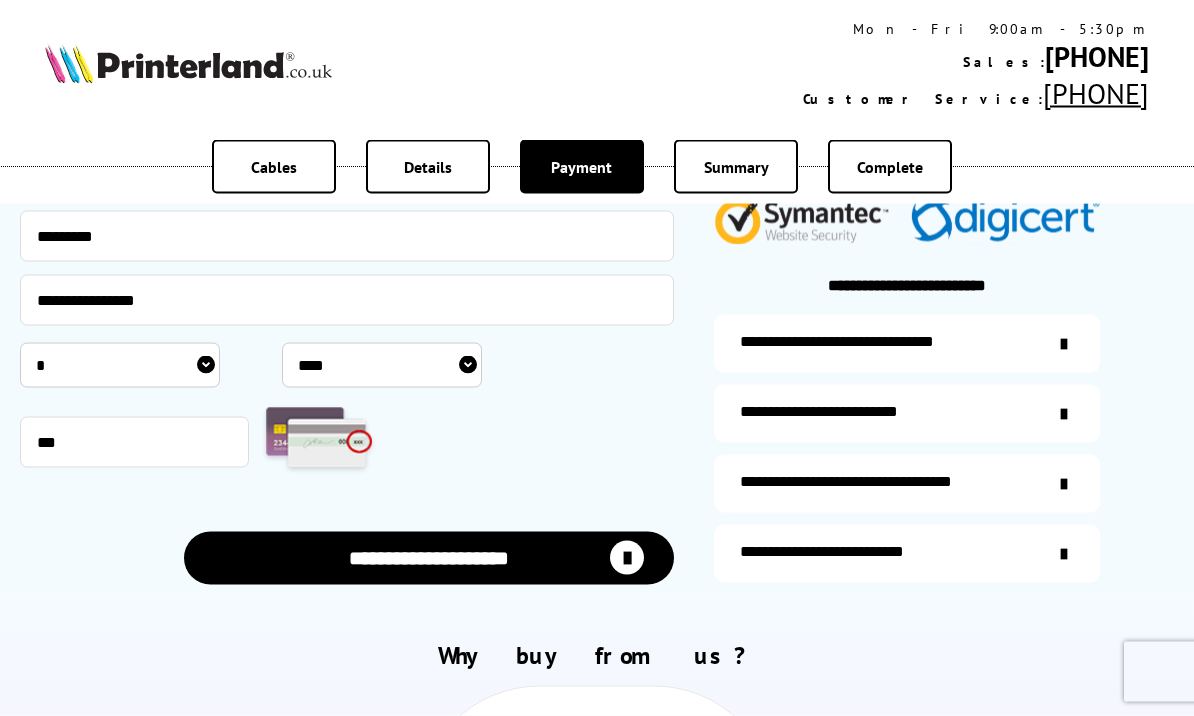 scroll, scrollTop: 479, scrollLeft: 0, axis: vertical 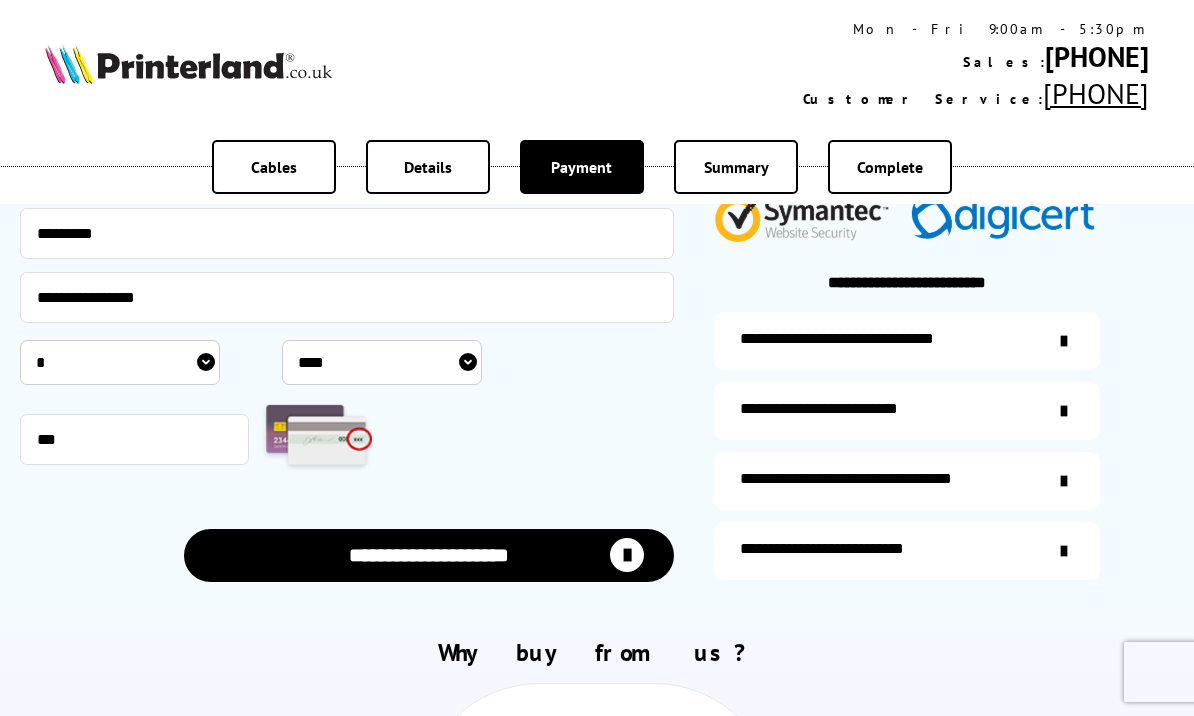 click at bounding box center [627, 555] 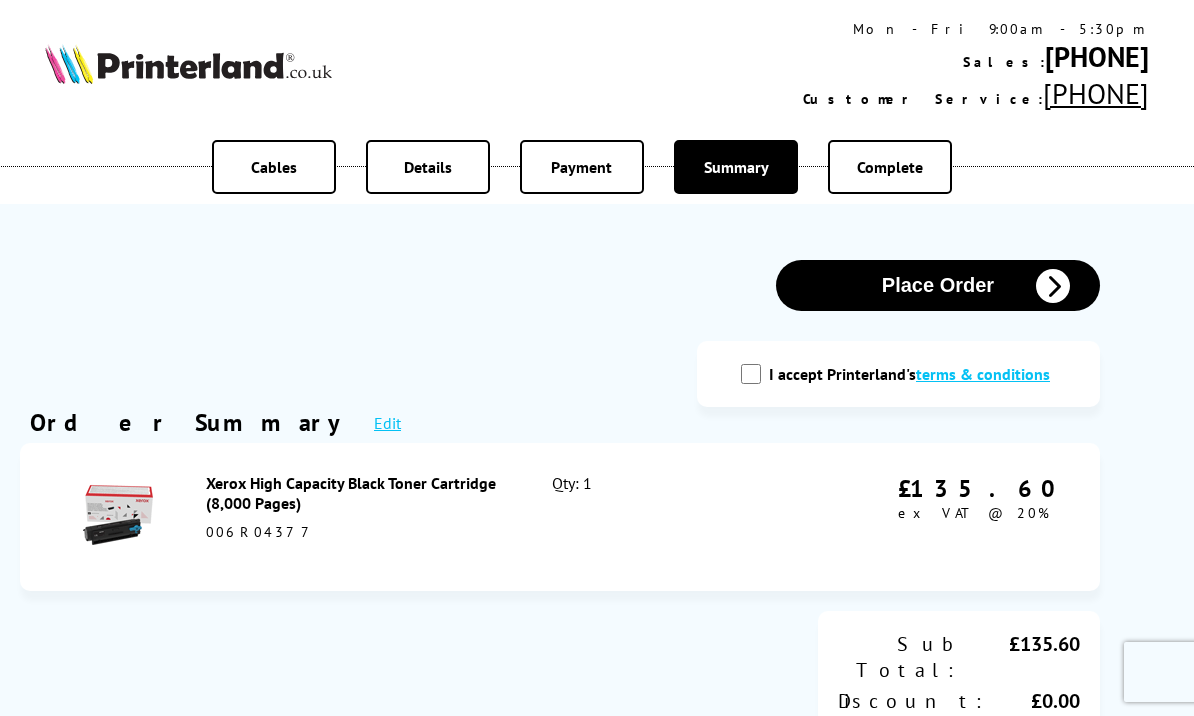 scroll, scrollTop: 0, scrollLeft: 0, axis: both 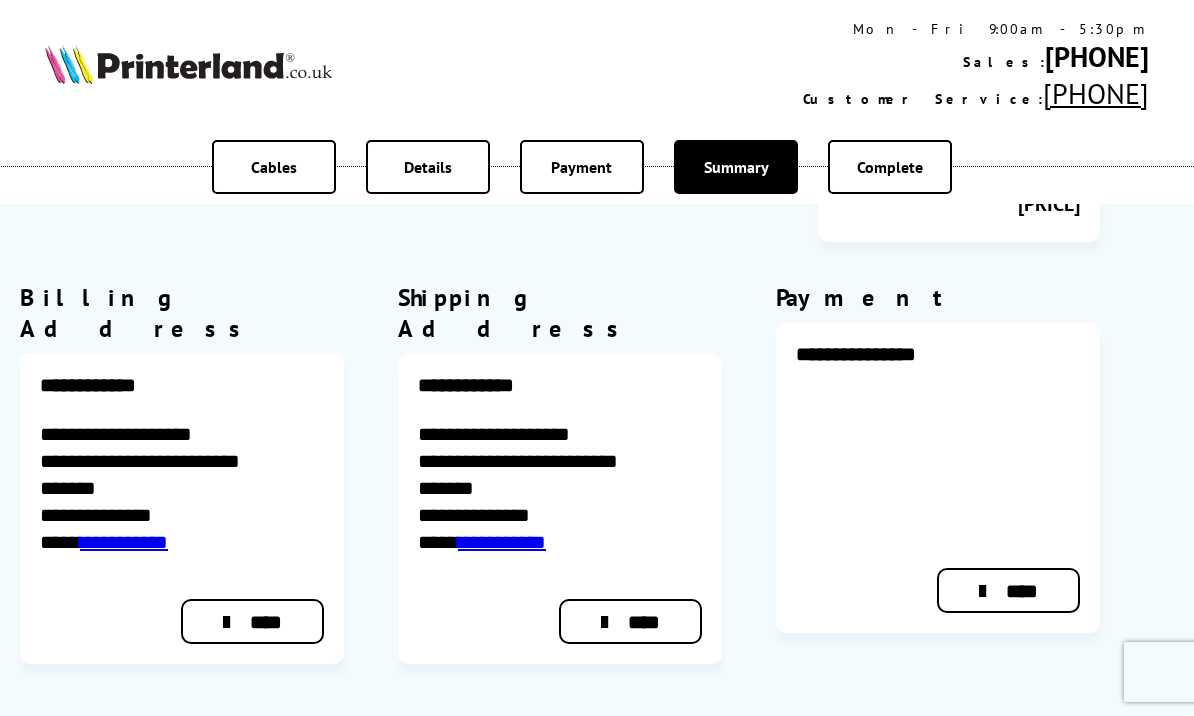 click on "Place Order" at bounding box center (938, 779) 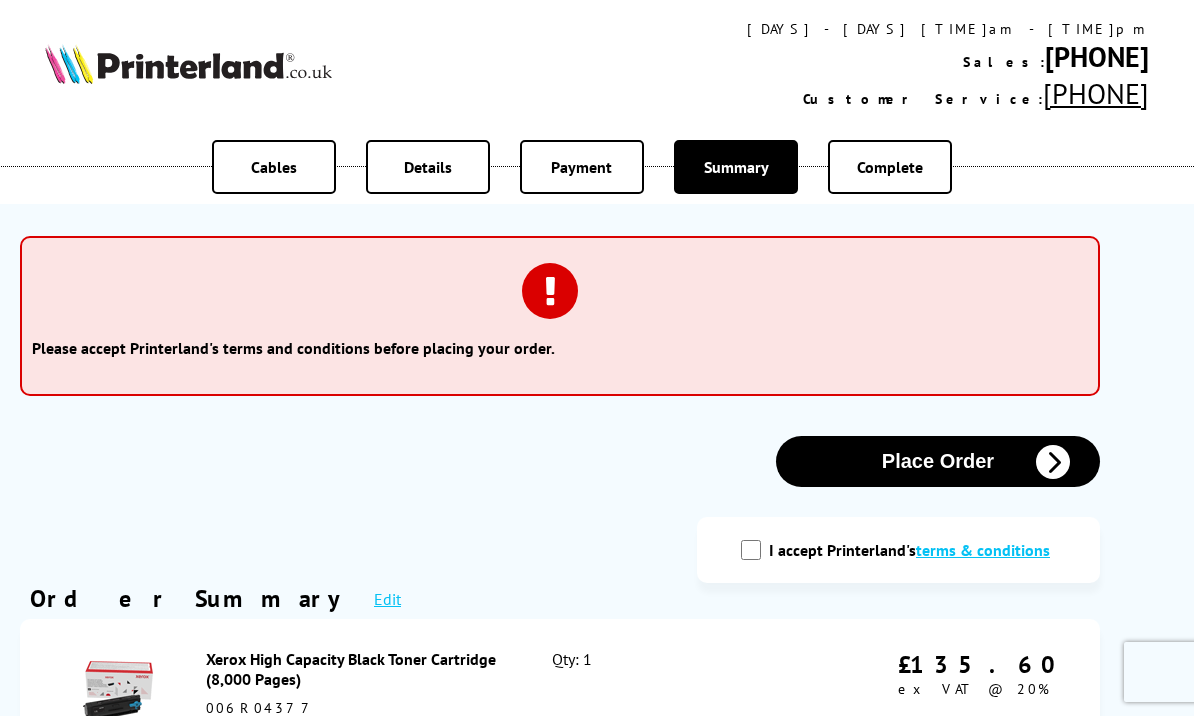 scroll, scrollTop: 0, scrollLeft: 0, axis: both 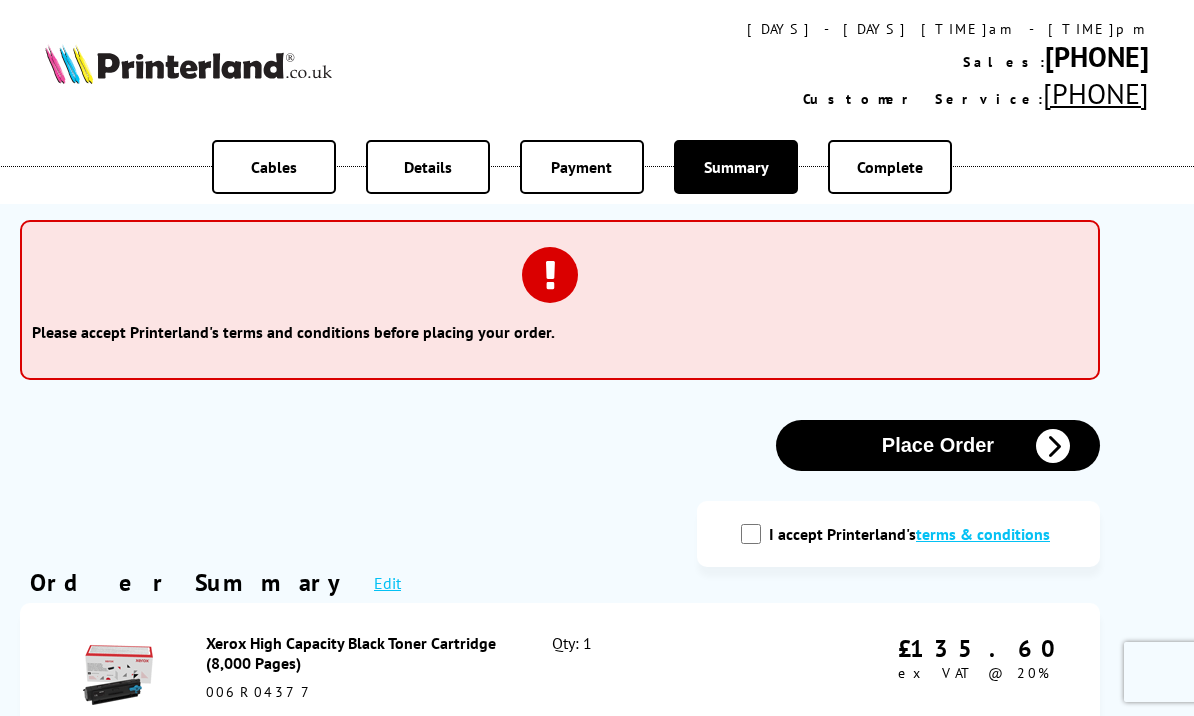 click on "I accept Printerland's terms & conditions" at bounding box center [751, 534] 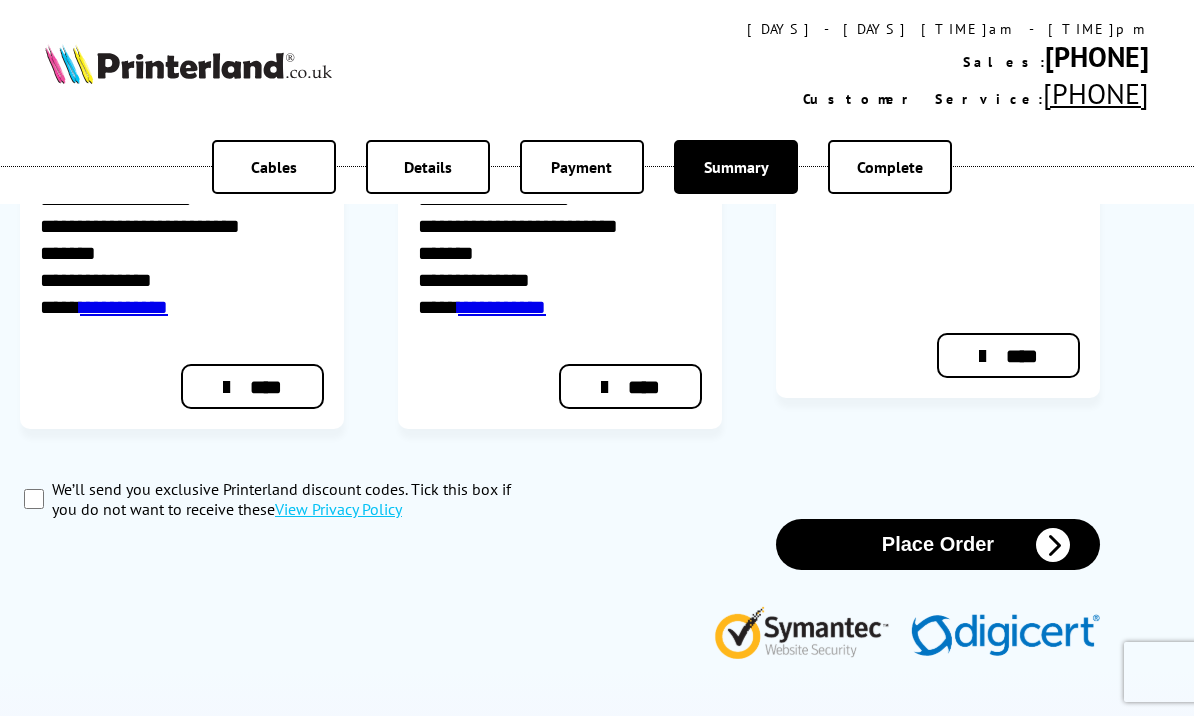 scroll, scrollTop: 1001, scrollLeft: 0, axis: vertical 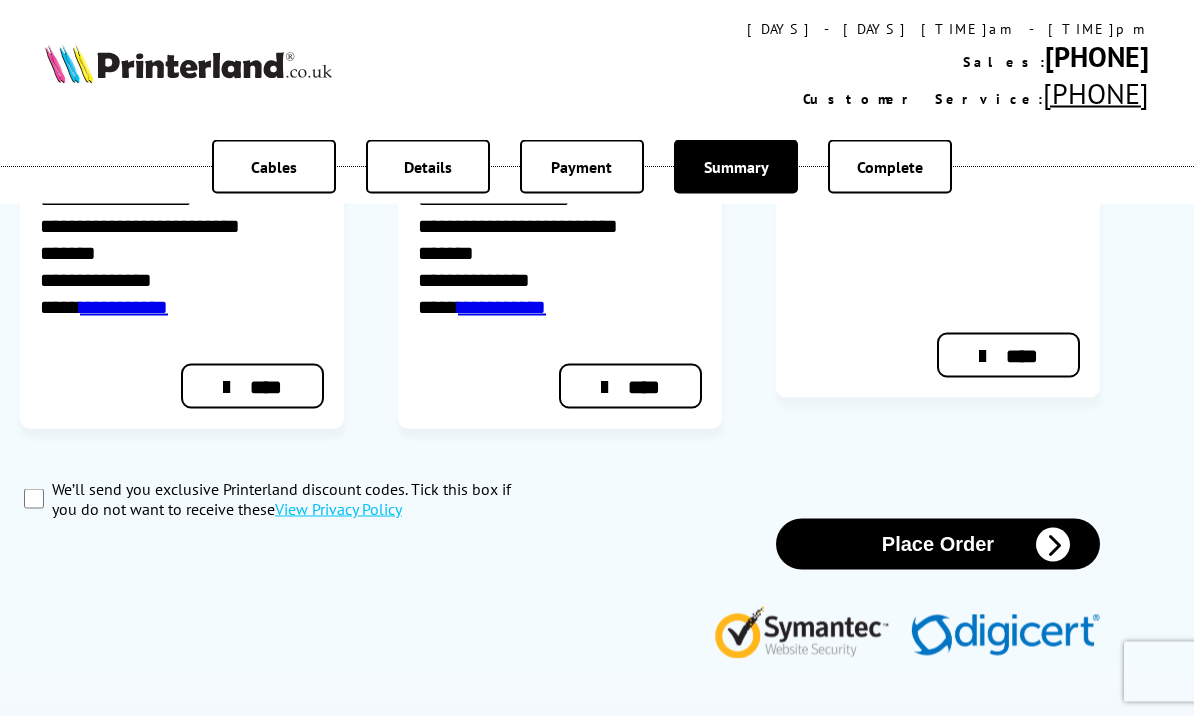 click at bounding box center [1053, 545] 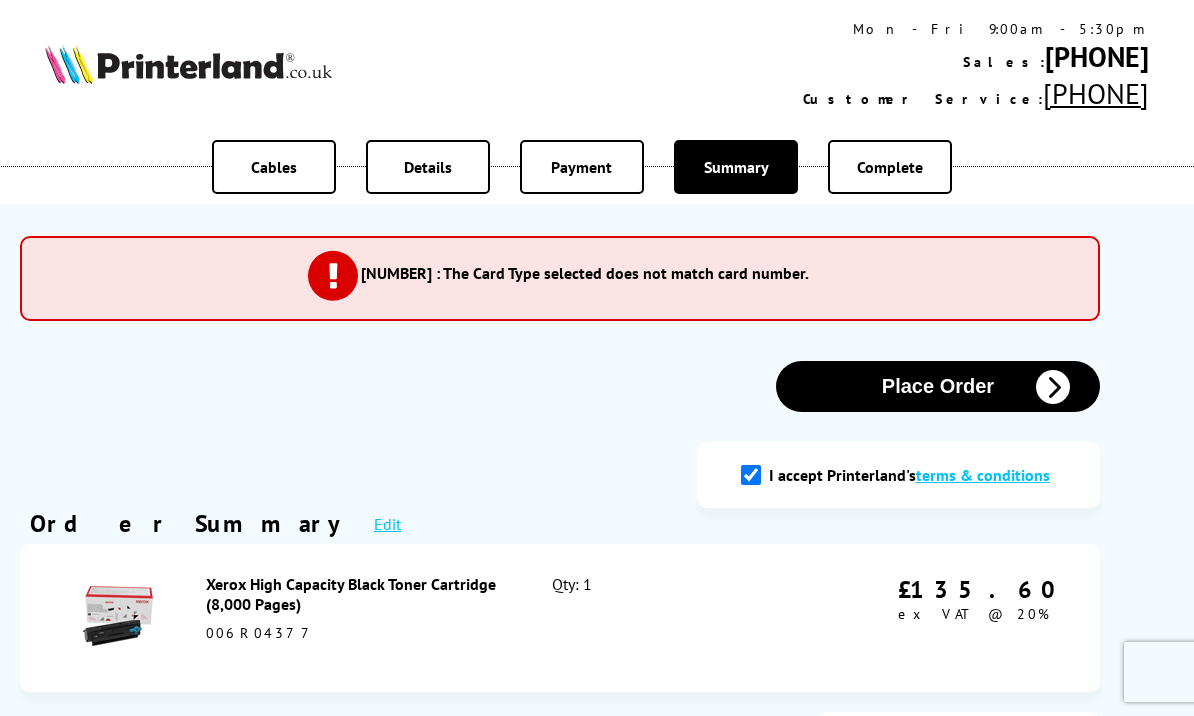 scroll, scrollTop: 0, scrollLeft: 0, axis: both 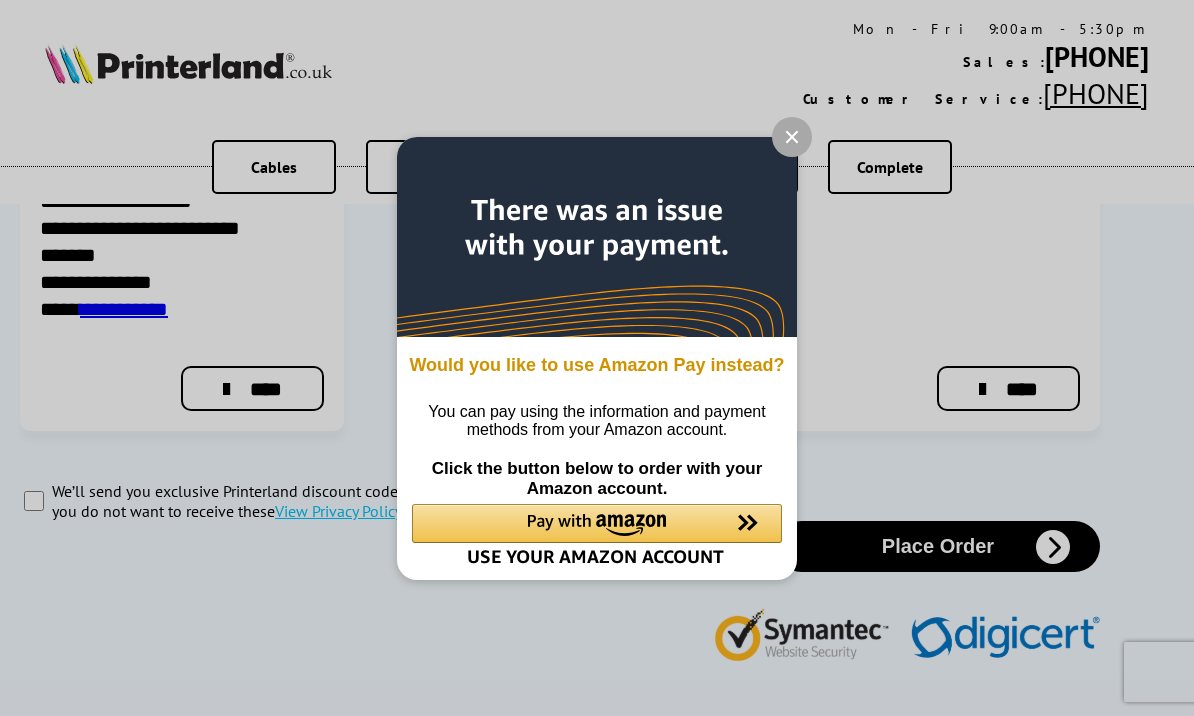 click on "Would you like to use Amazon Pay instead? You can pay using the information and payment methods from your Amazon account. Click the button below to order with your Amazon account." at bounding box center [597, 358] 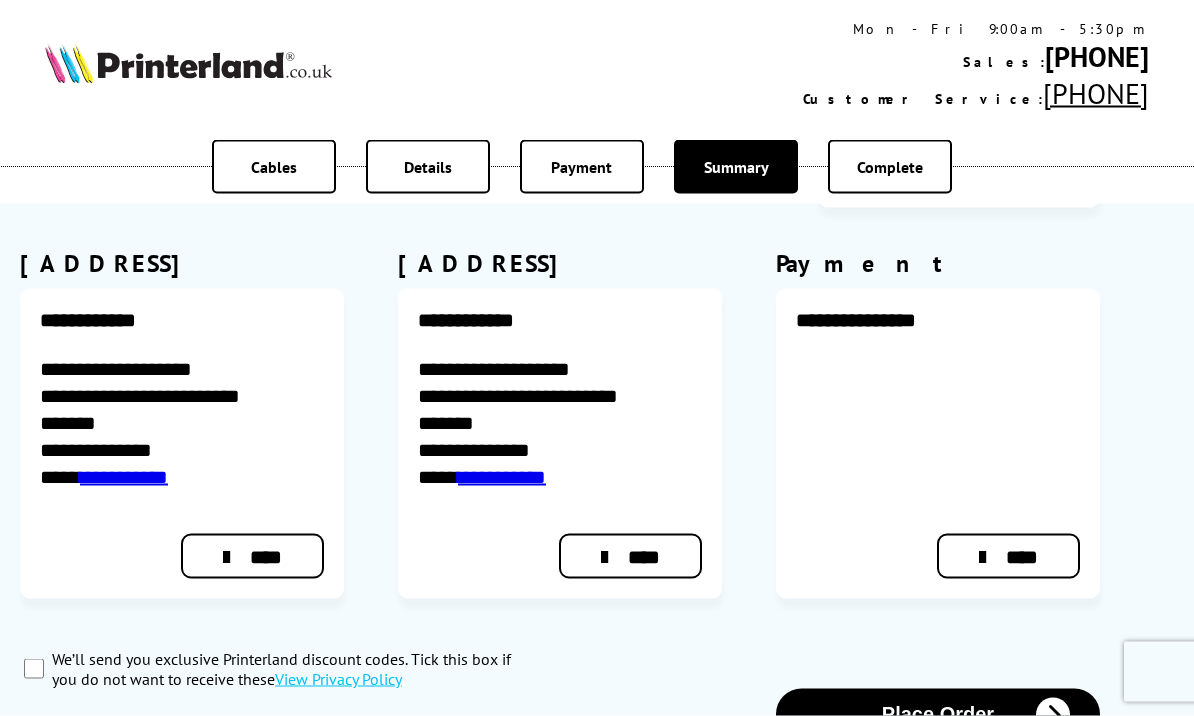 scroll, scrollTop: 726, scrollLeft: 0, axis: vertical 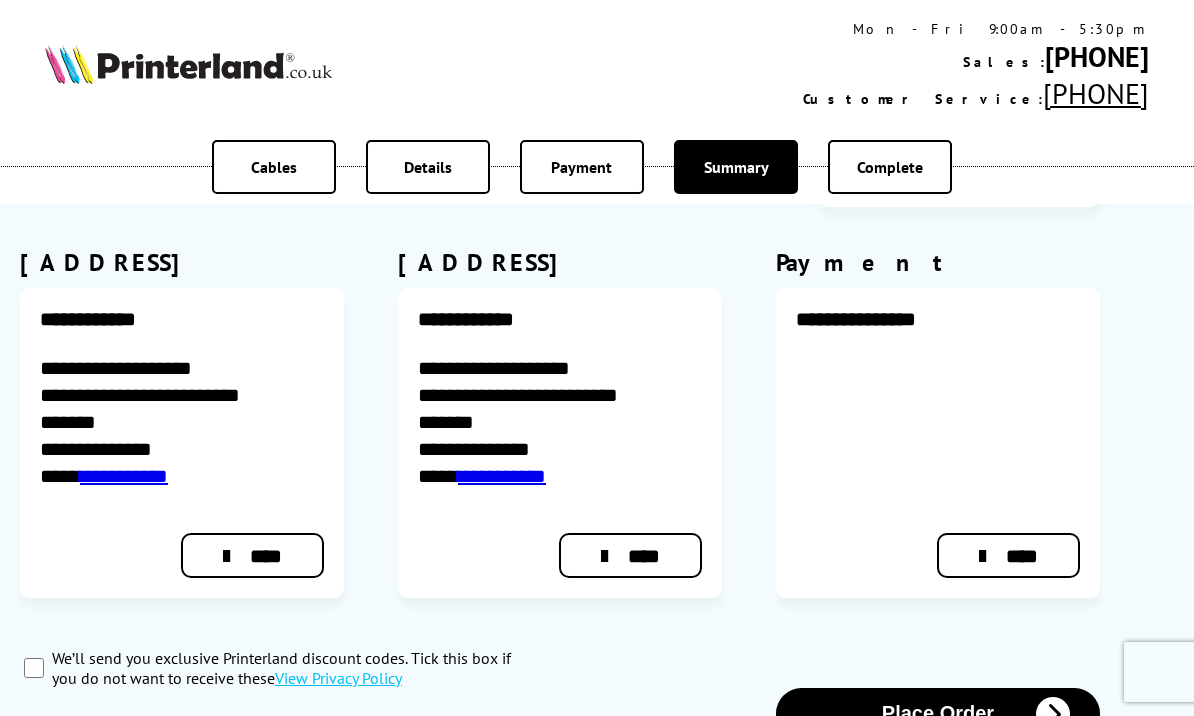 click on "****" at bounding box center [1008, 555] 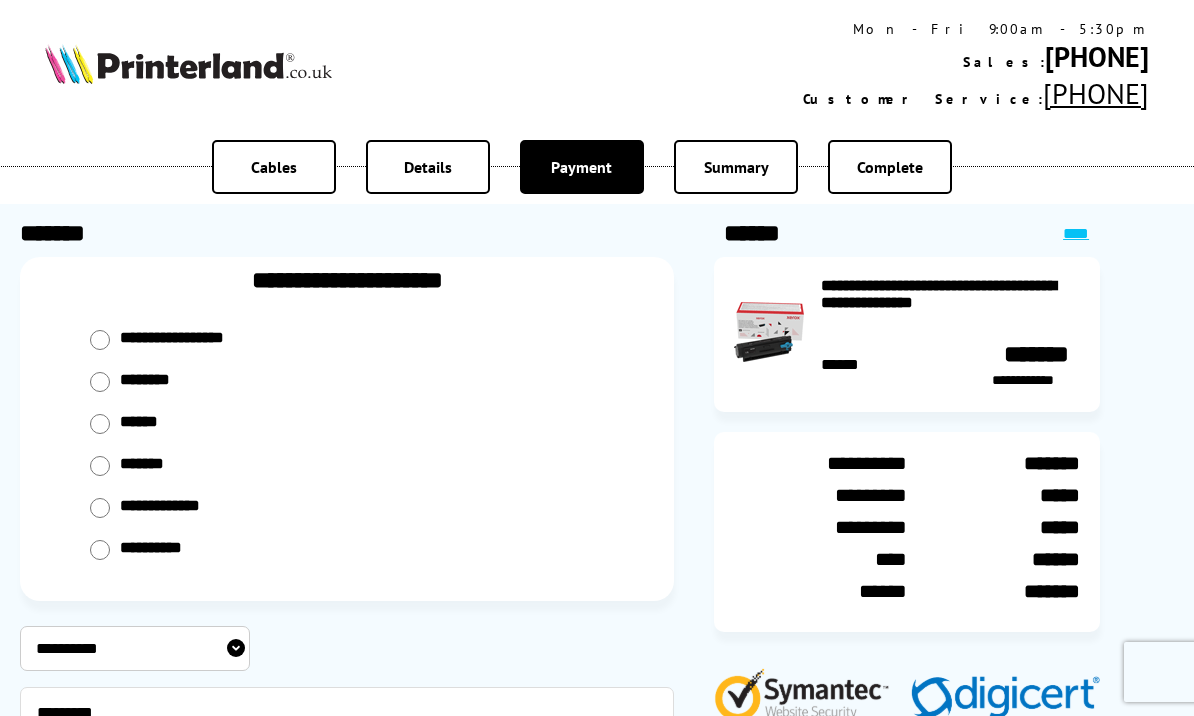 scroll, scrollTop: 0, scrollLeft: 0, axis: both 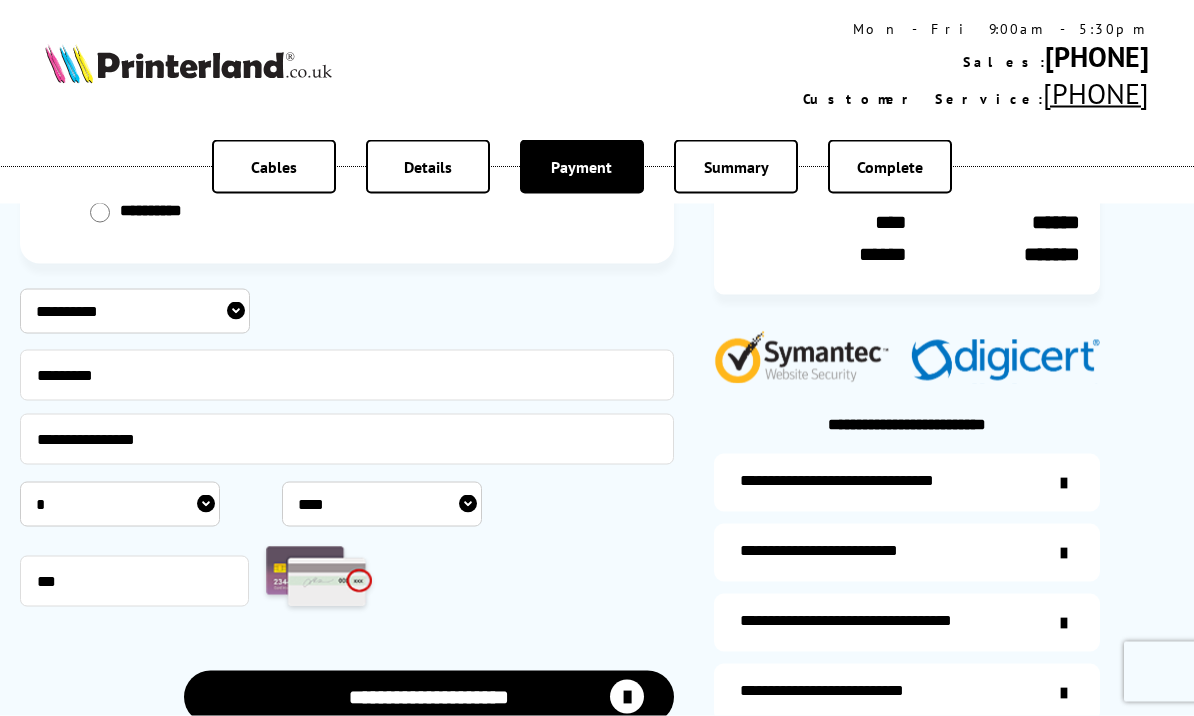 click on "**********" at bounding box center (135, 311) 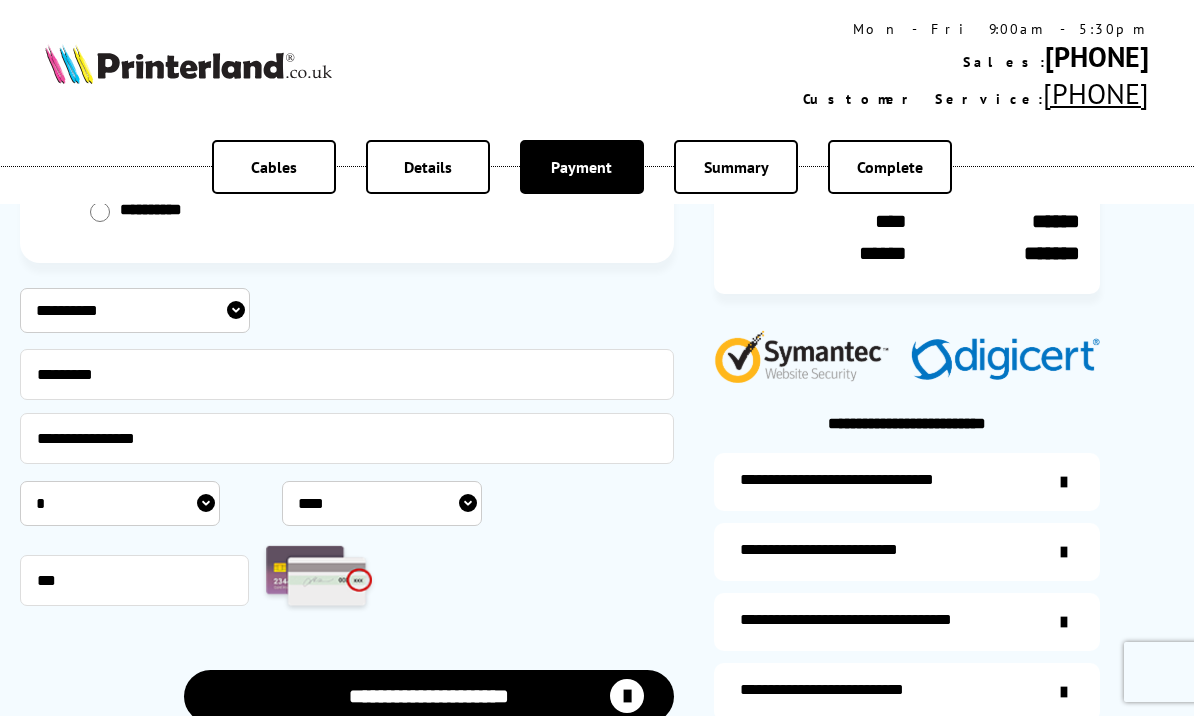 select on "**********" 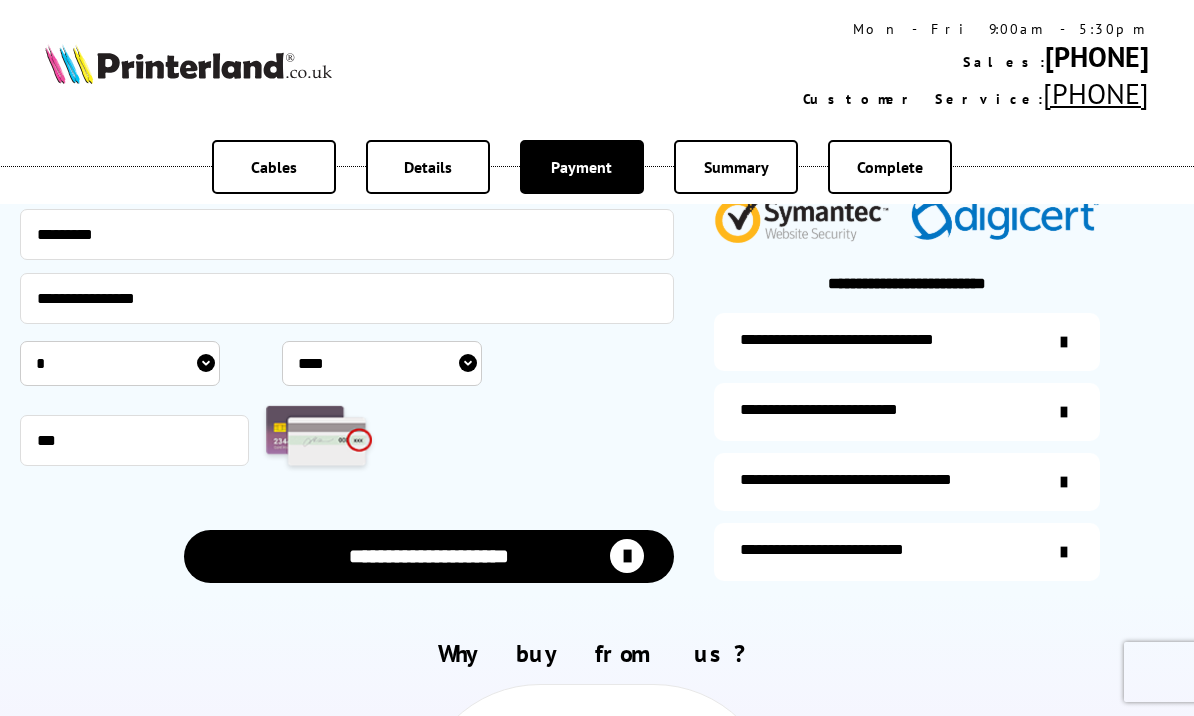 scroll, scrollTop: 489, scrollLeft: 0, axis: vertical 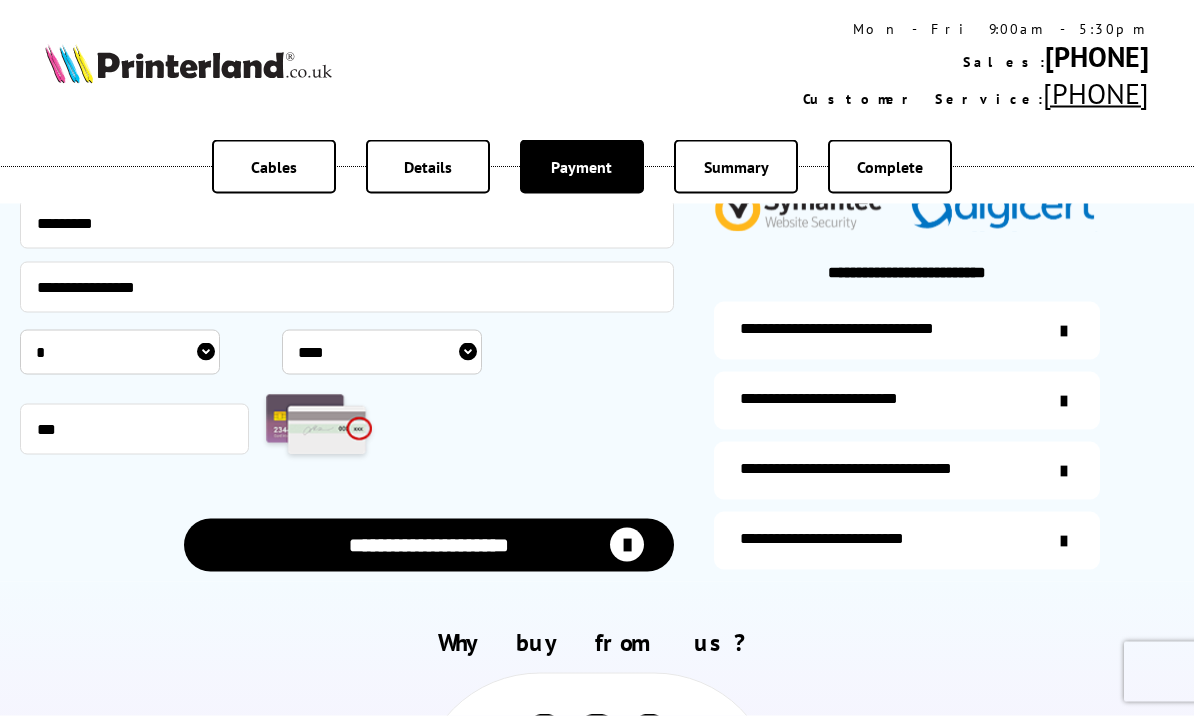 click on "**********" at bounding box center (429, 545) 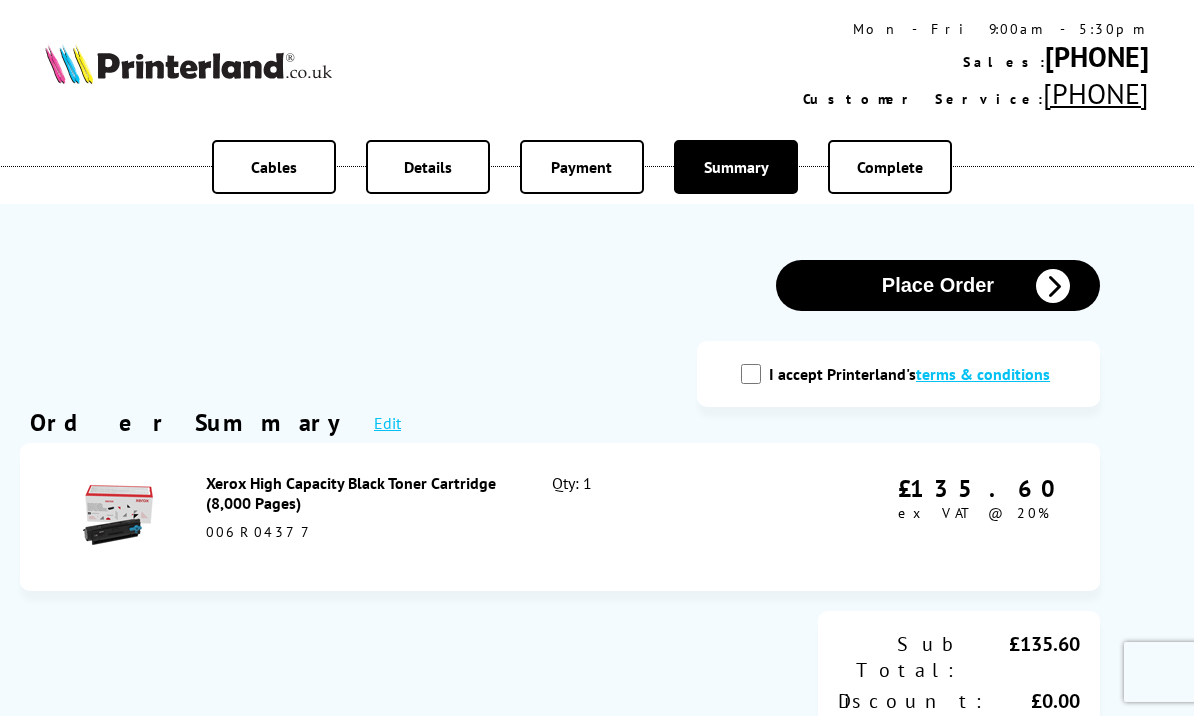 scroll, scrollTop: 0, scrollLeft: 0, axis: both 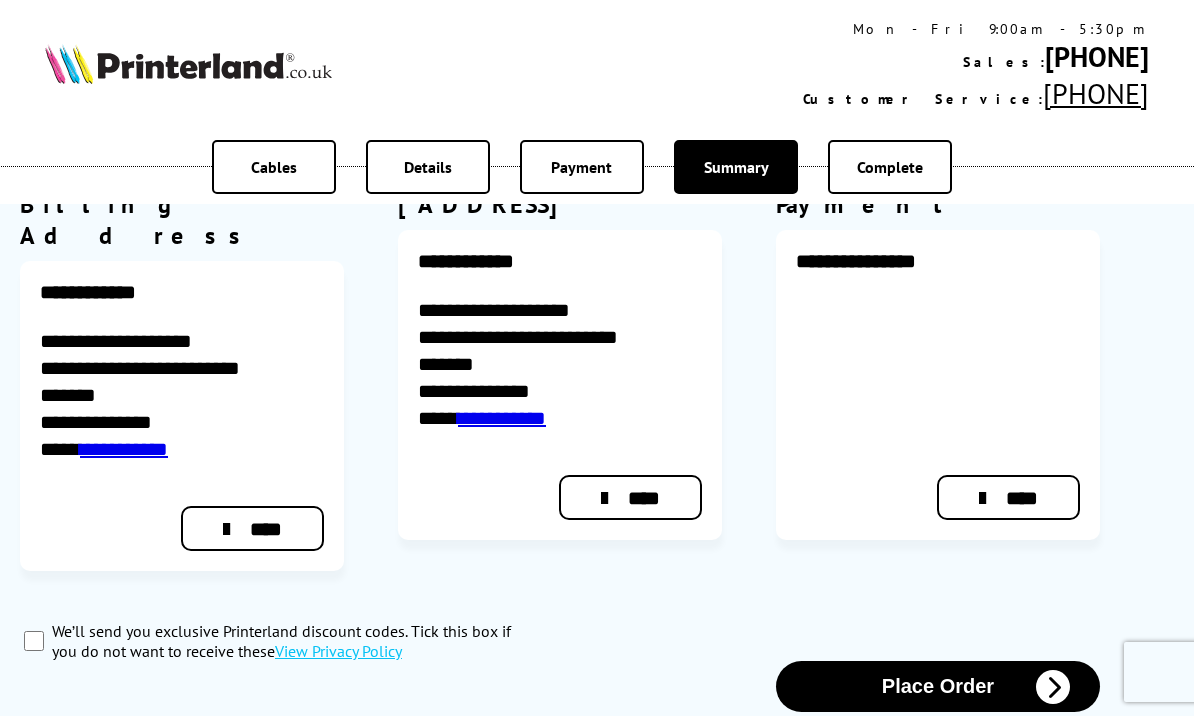click on "****" at bounding box center [1008, 497] 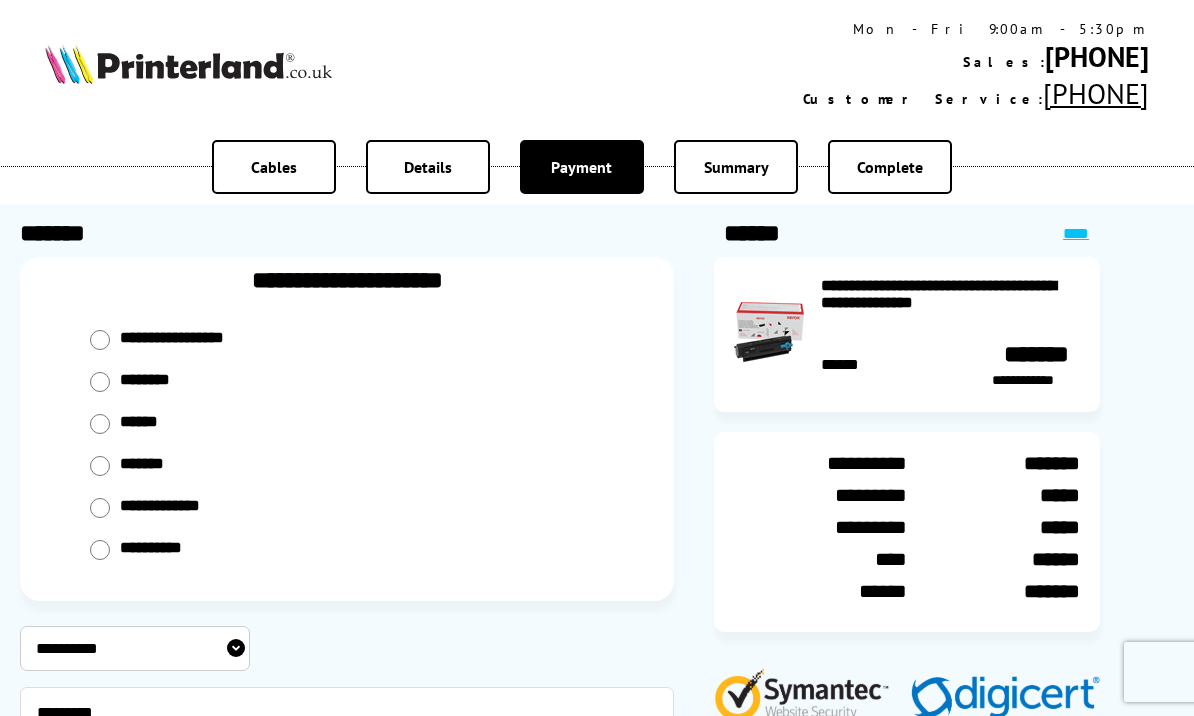 scroll, scrollTop: 213, scrollLeft: 0, axis: vertical 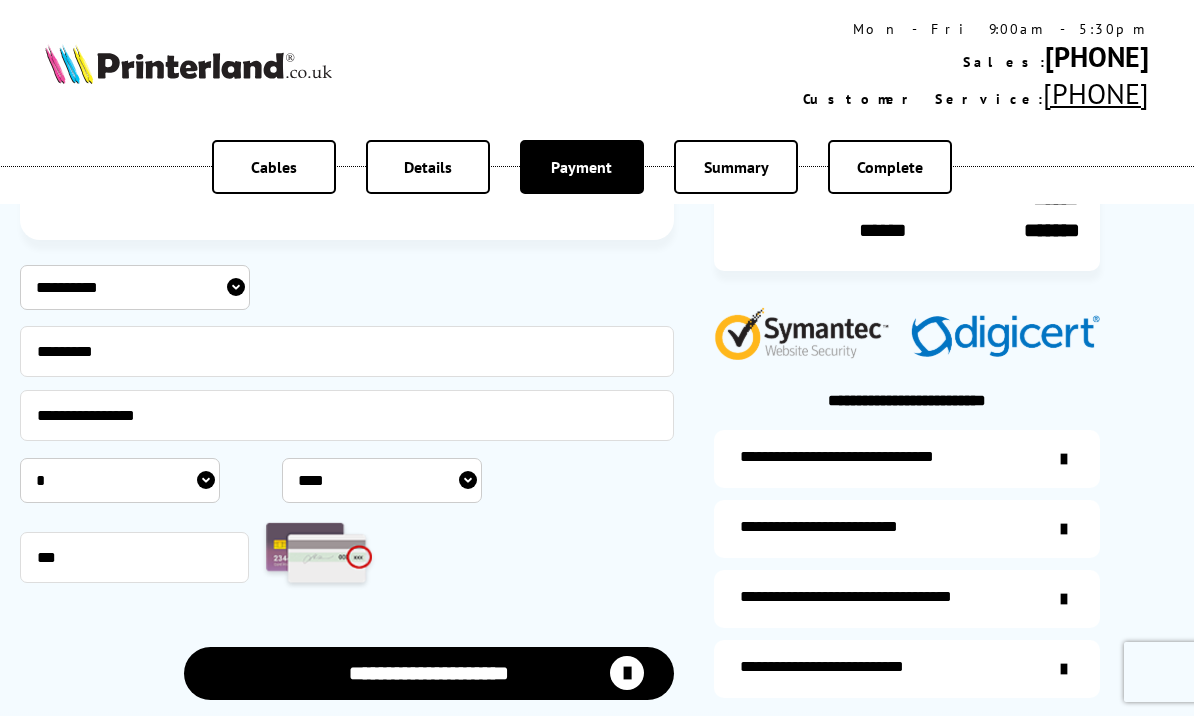 click on "****
****
****
****
****
****
****
****
****
****
****
****
****
****
****
****
****
****
****
****
****
****" at bounding box center (382, 480) 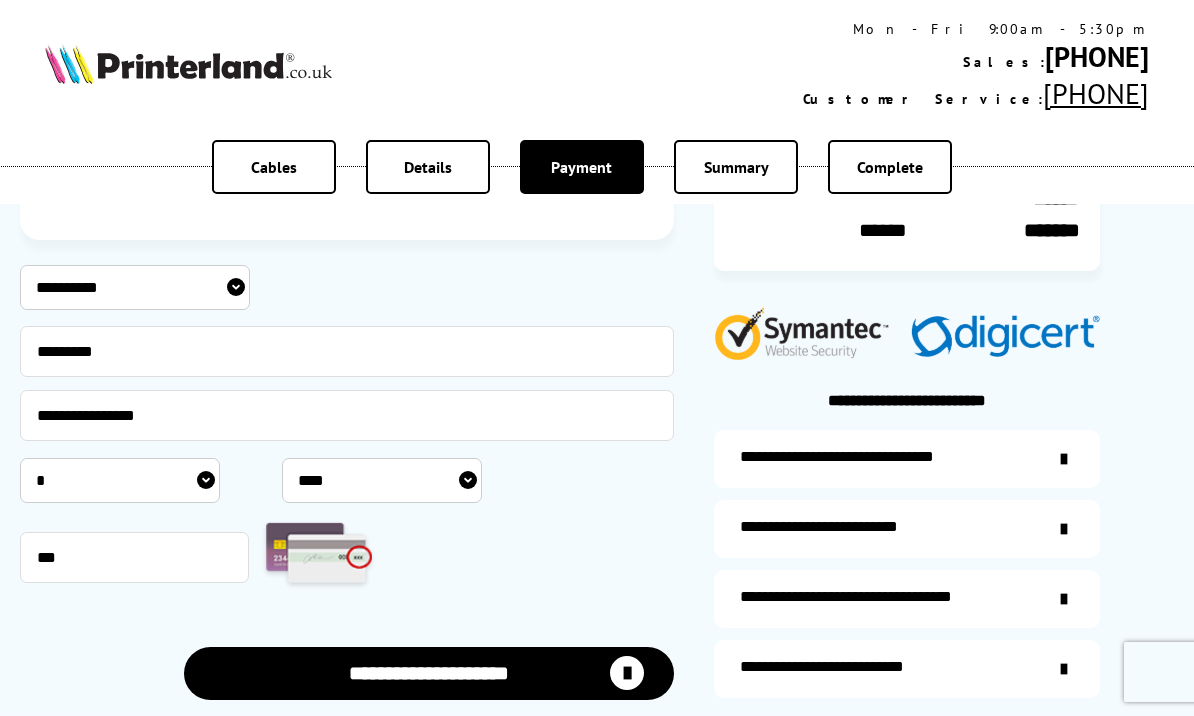 click on "**********" at bounding box center (135, 287) 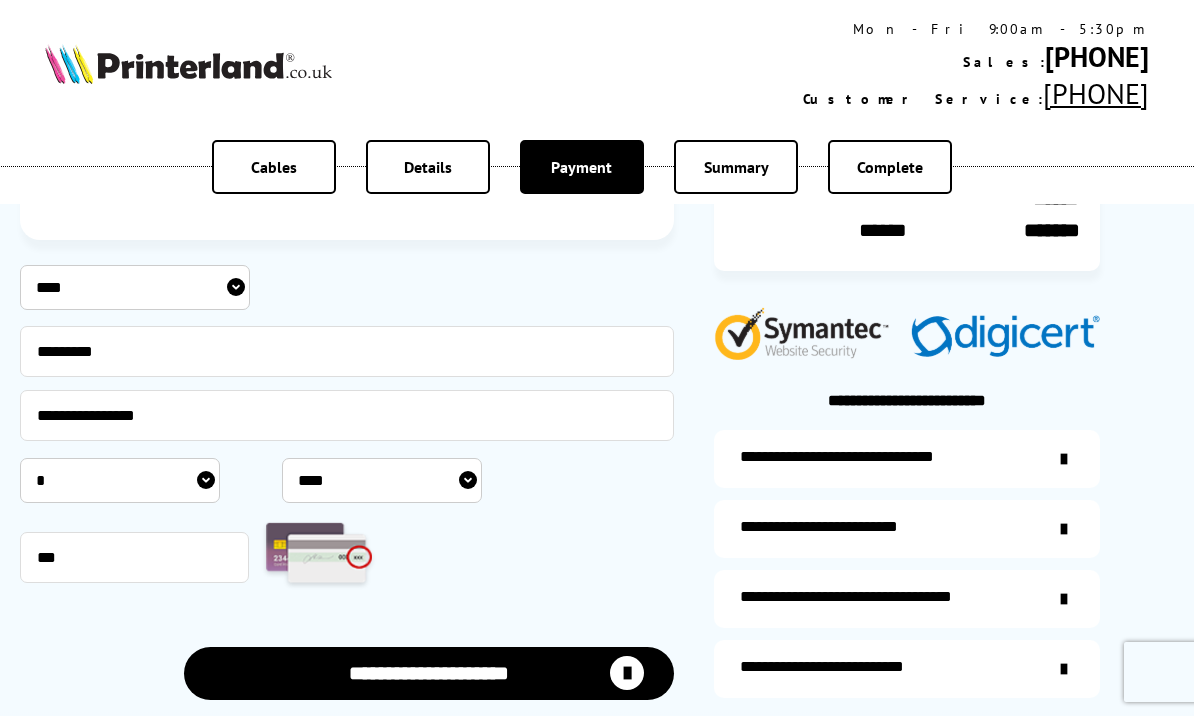 click on "**********" at bounding box center [135, 287] 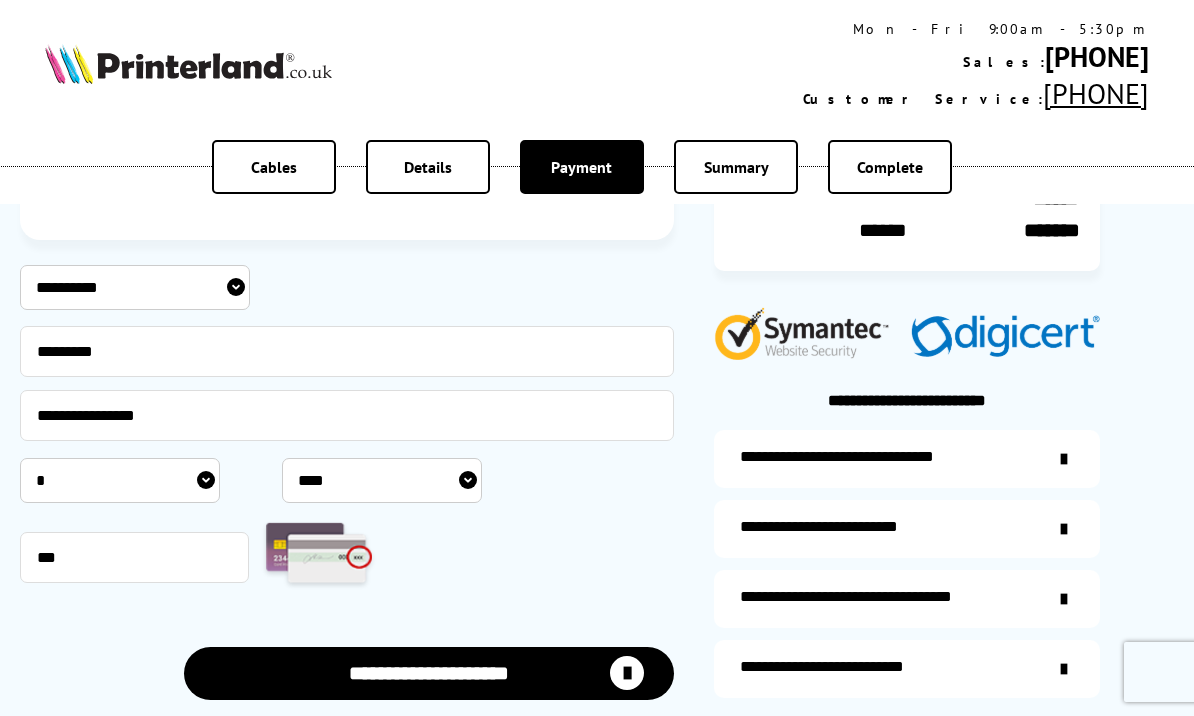 click at bounding box center (627, 673) 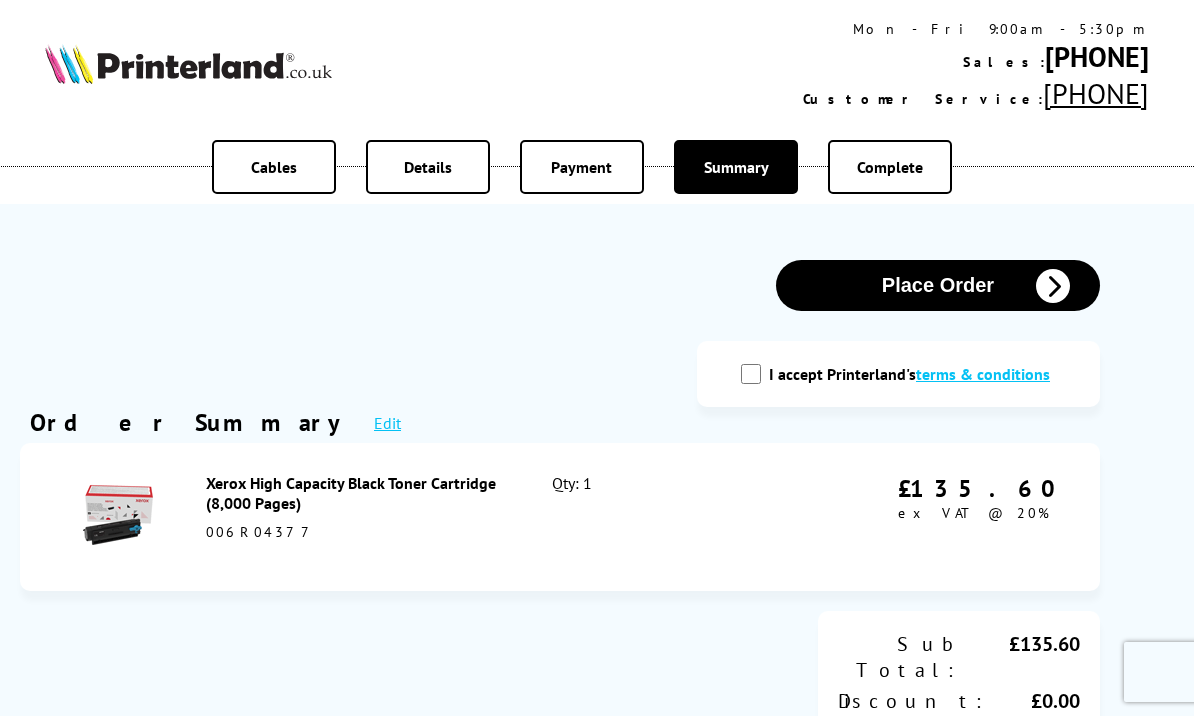 scroll, scrollTop: 97, scrollLeft: 0, axis: vertical 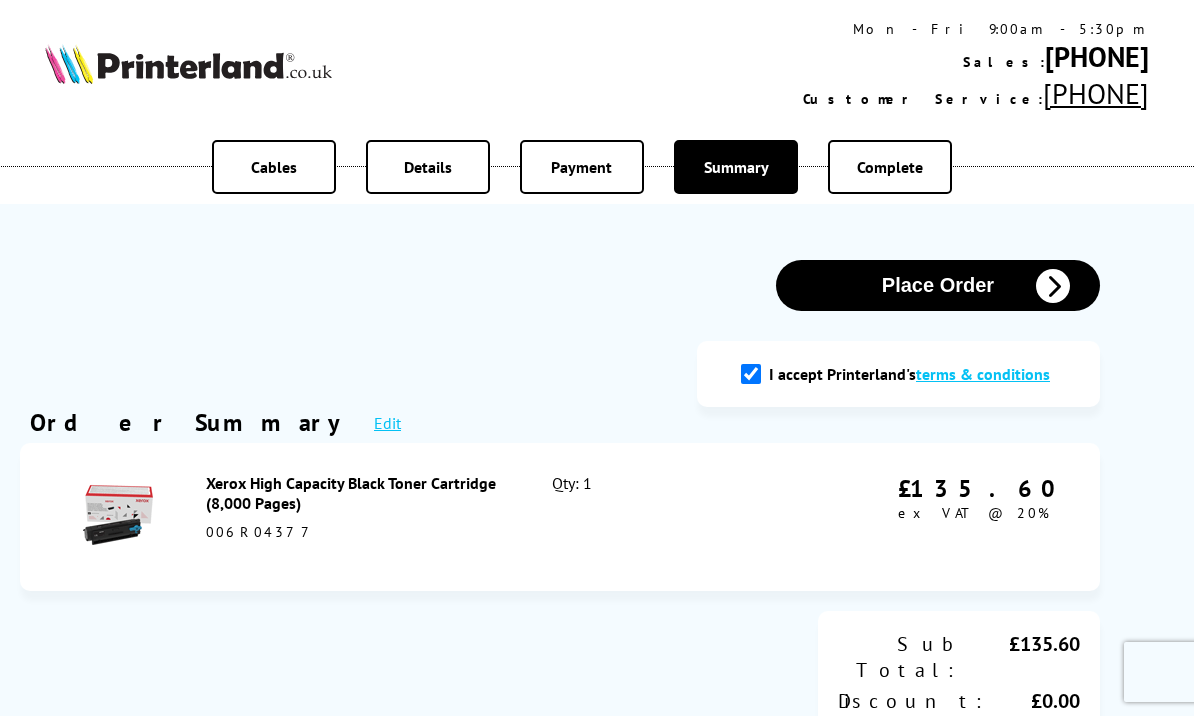 click at bounding box center [1053, 286] 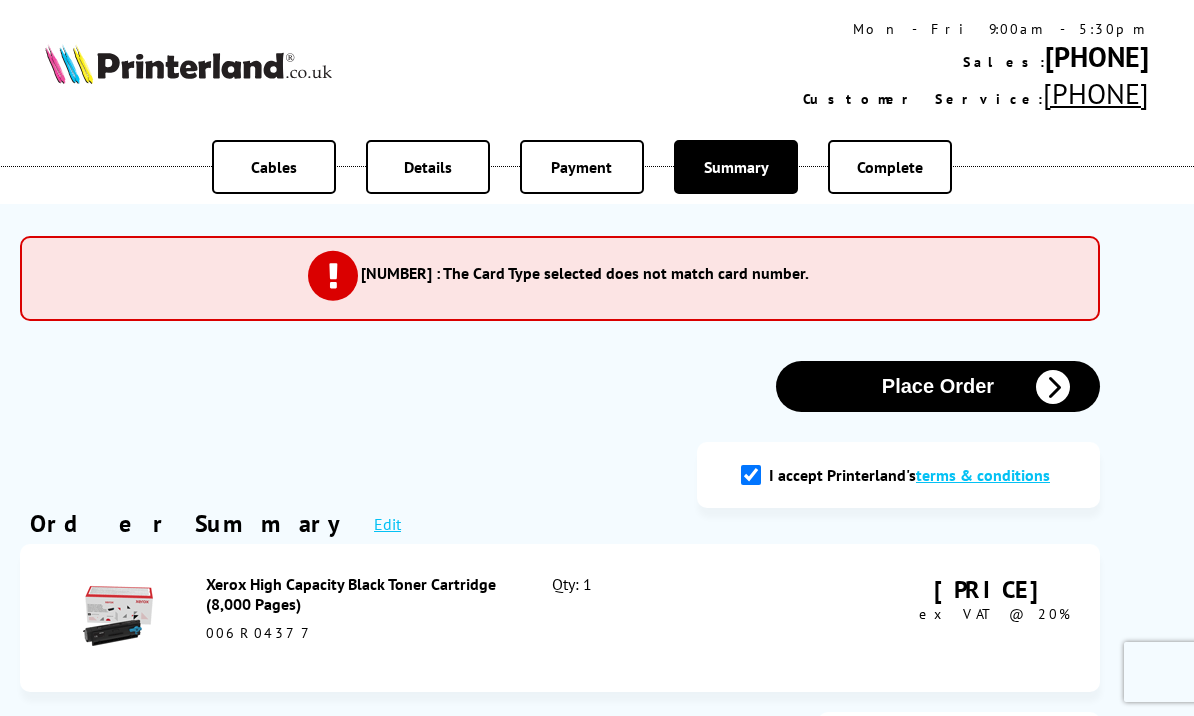 scroll, scrollTop: 0, scrollLeft: 0, axis: both 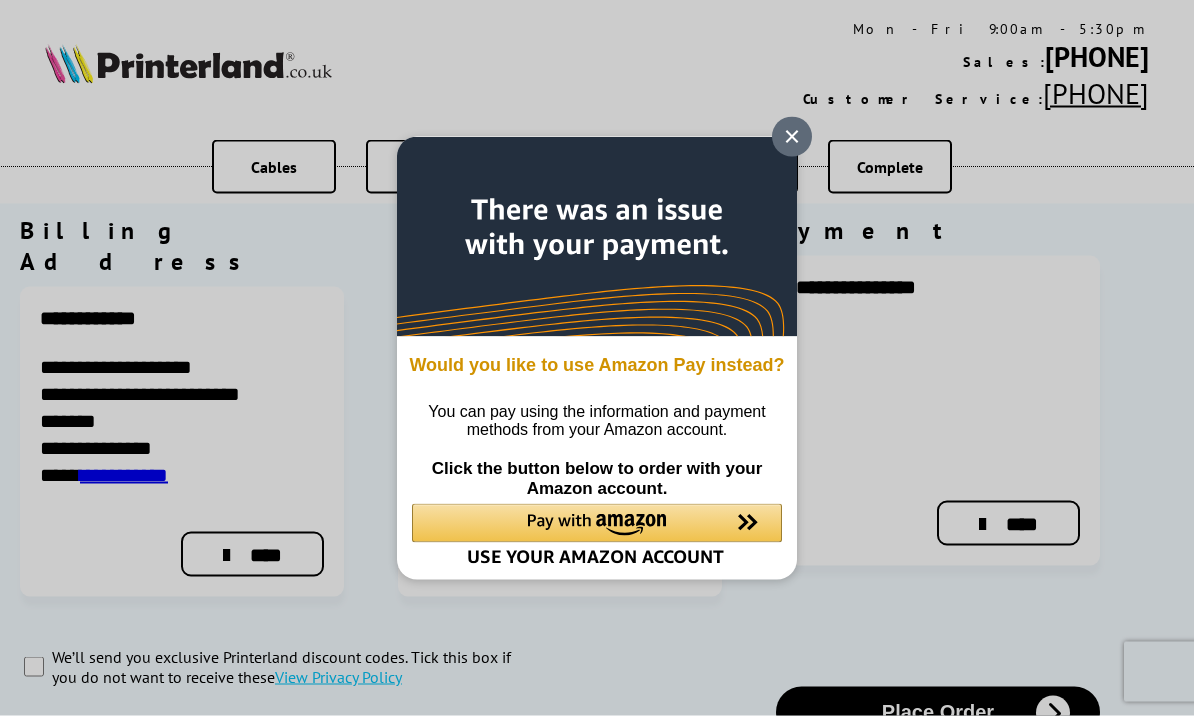 click at bounding box center (792, 137) 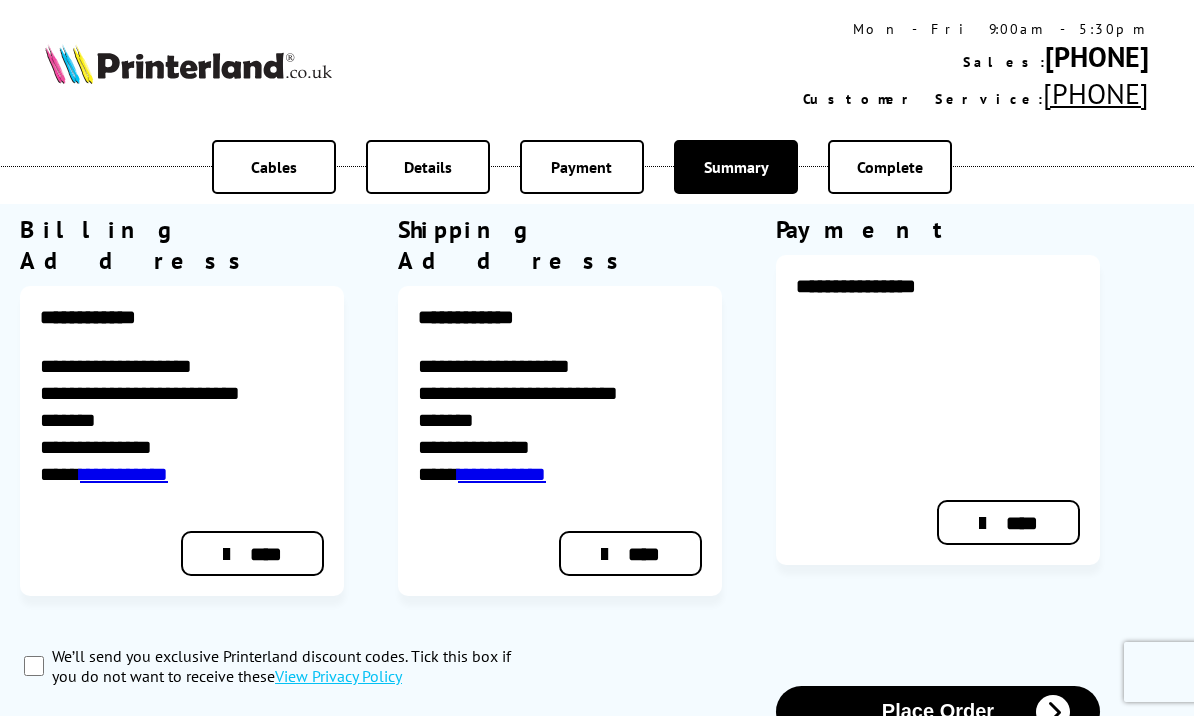 click on "****" at bounding box center (1008, 522) 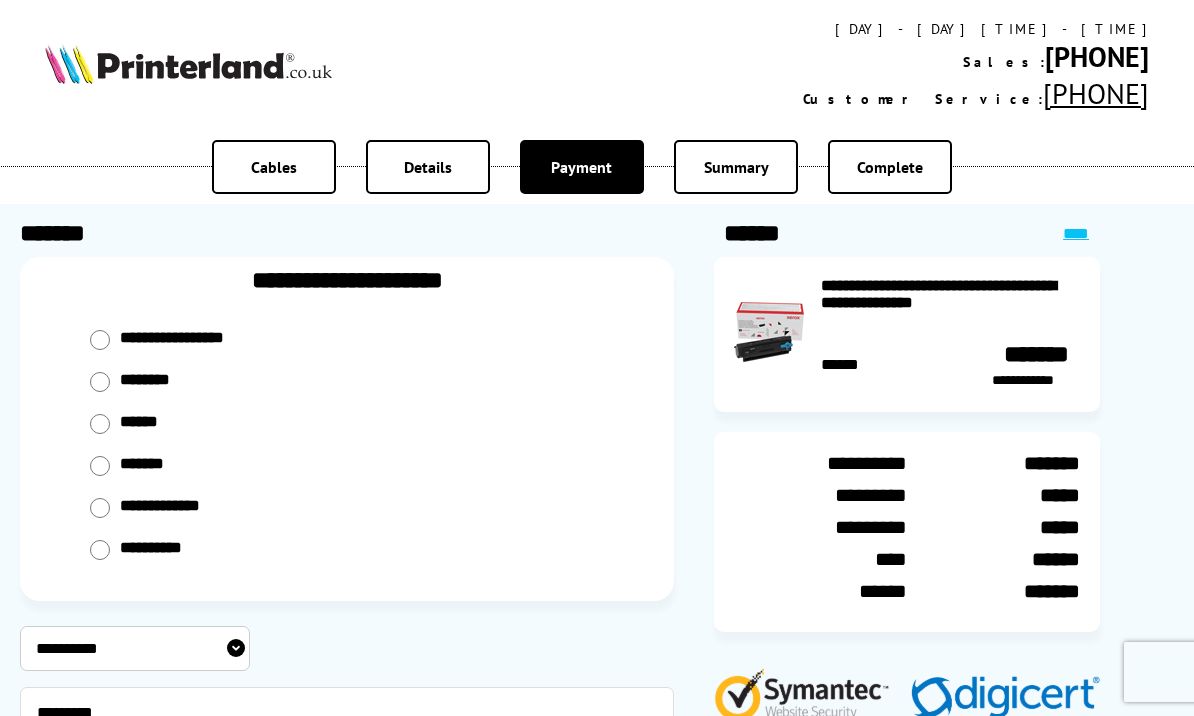 scroll, scrollTop: 0, scrollLeft: 0, axis: both 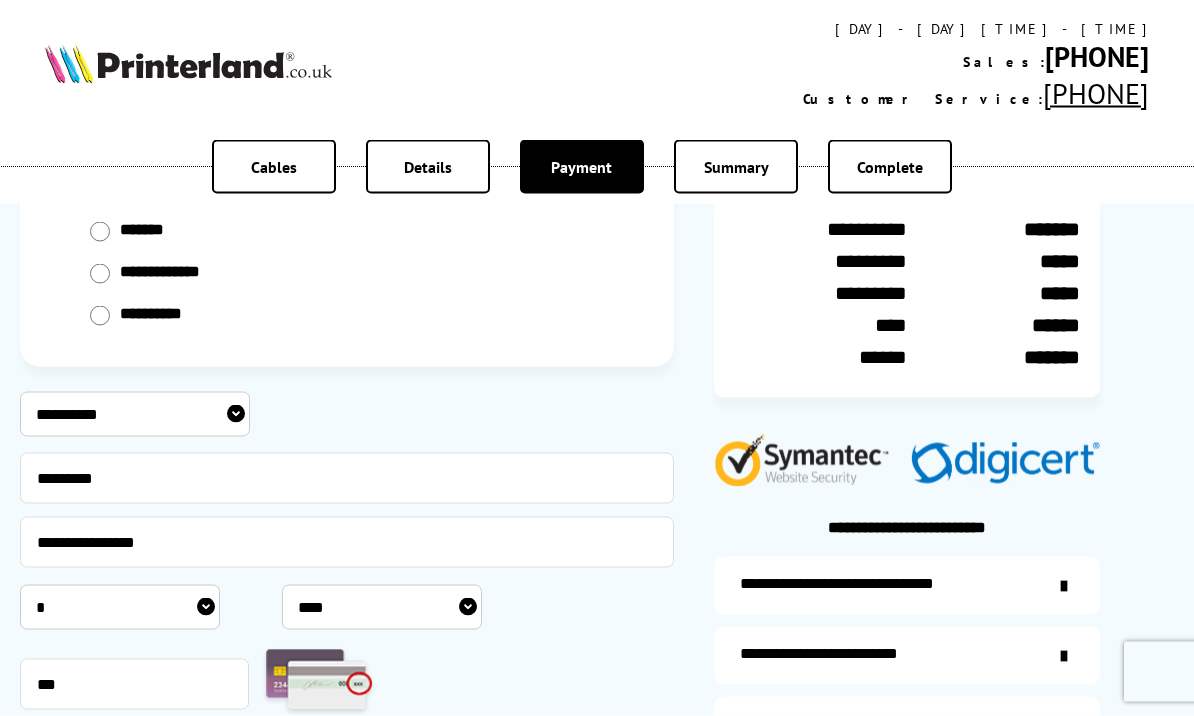 click on "**********" at bounding box center (135, 414) 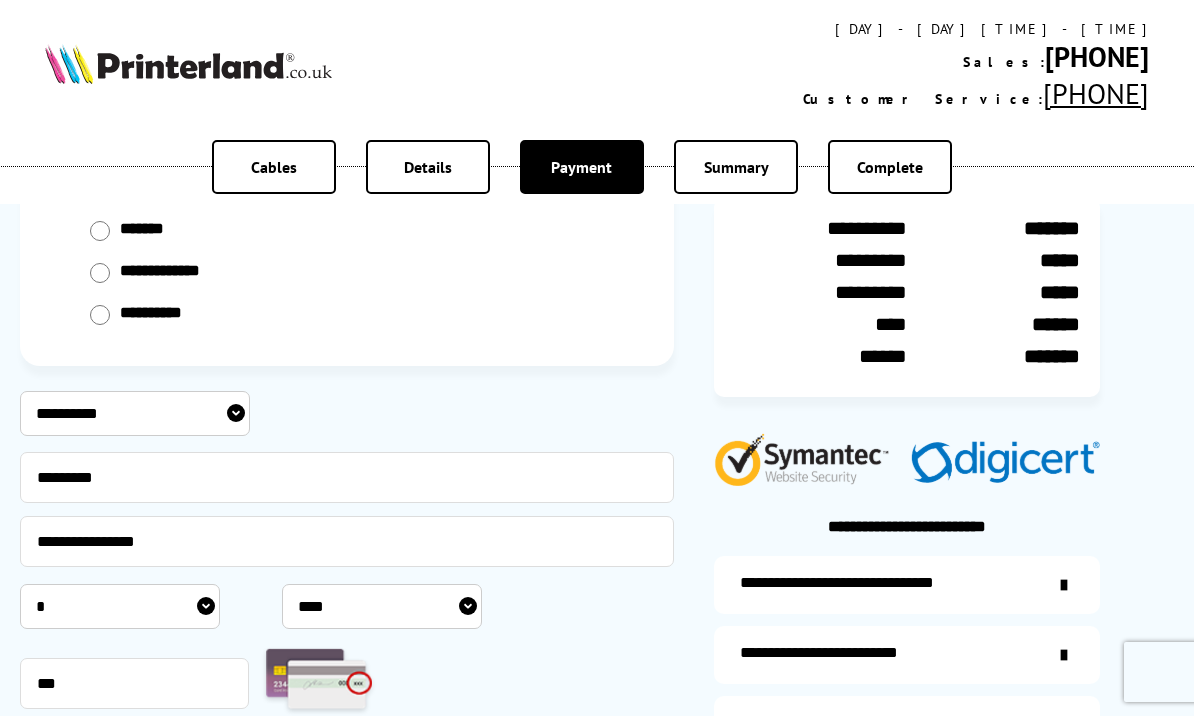 select on "**********" 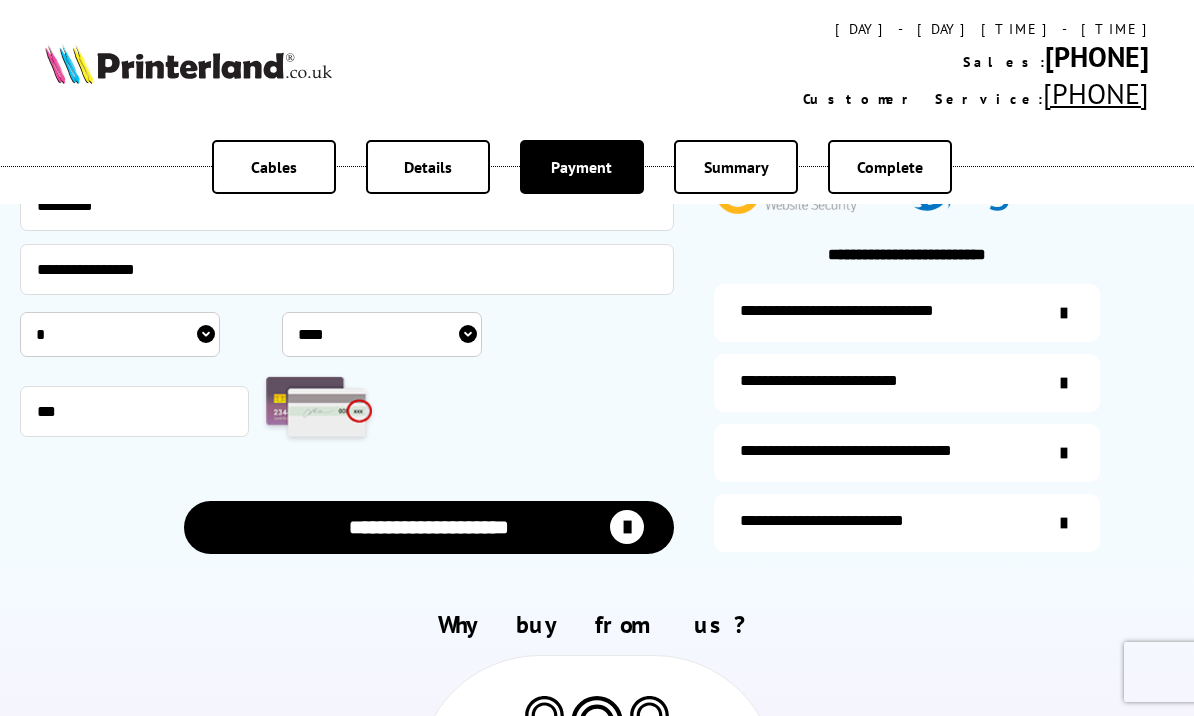 scroll, scrollTop: 505, scrollLeft: 0, axis: vertical 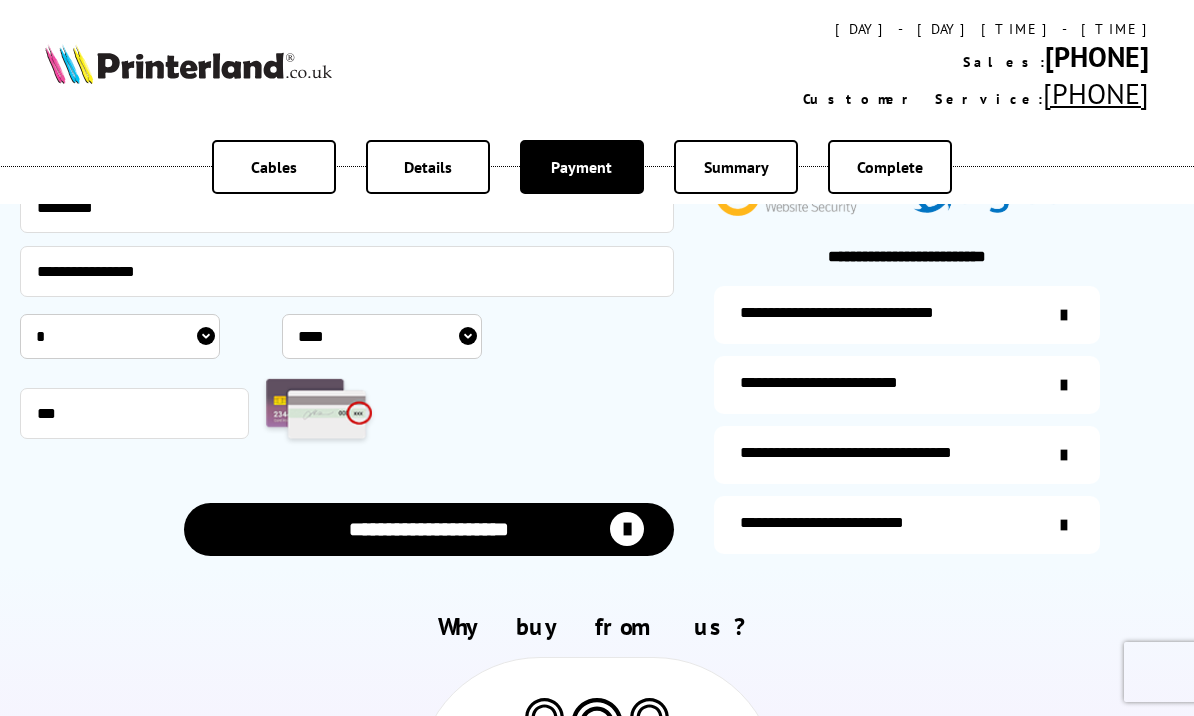 click at bounding box center (627, 529) 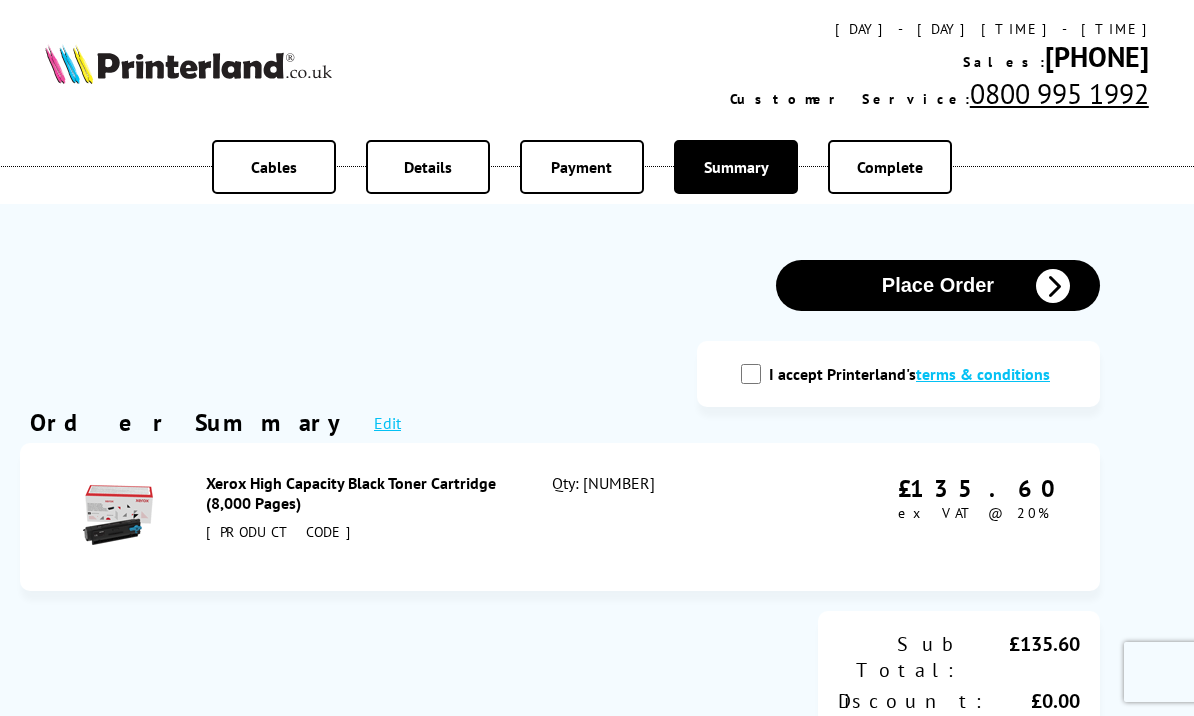 scroll, scrollTop: 0, scrollLeft: 0, axis: both 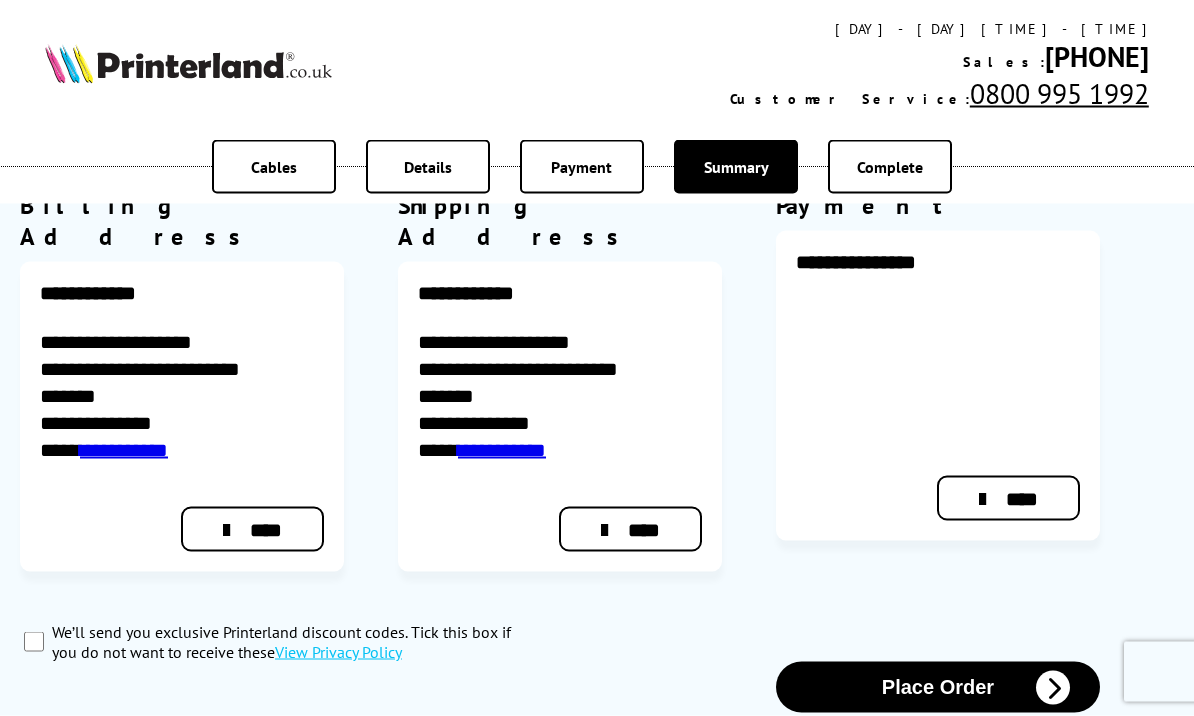 click on "Place Order" at bounding box center (938, 687) 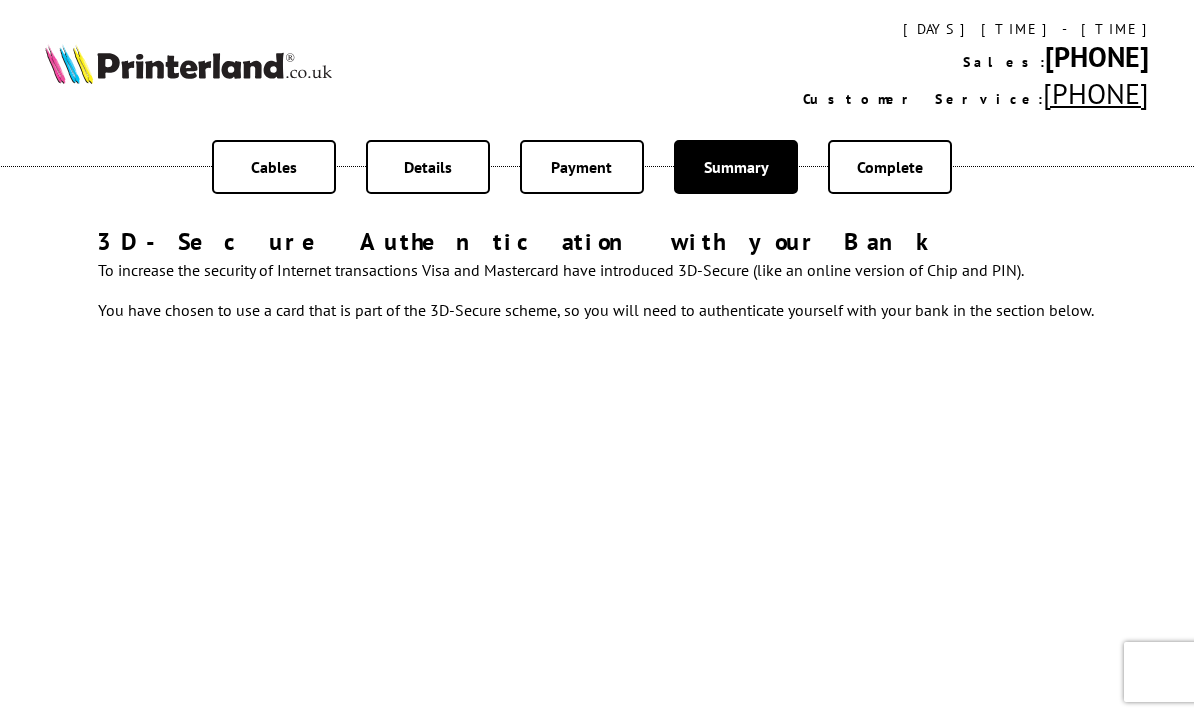 scroll, scrollTop: 0, scrollLeft: 0, axis: both 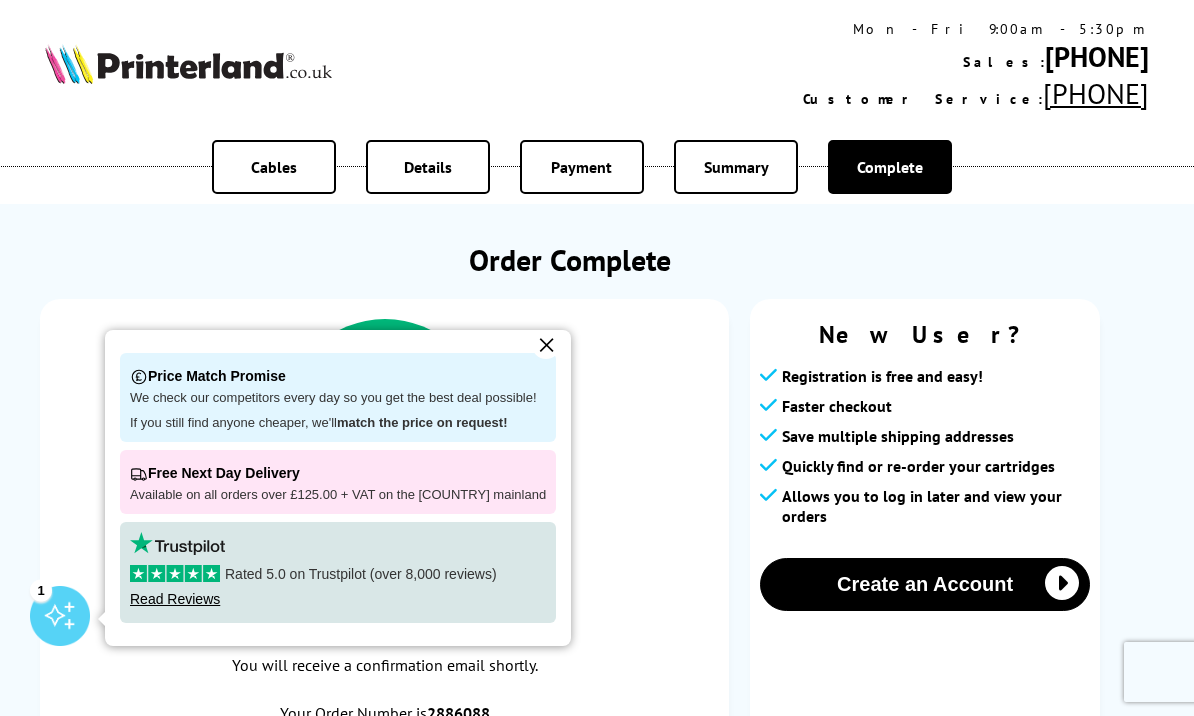 click on "✕" at bounding box center [546, 345] 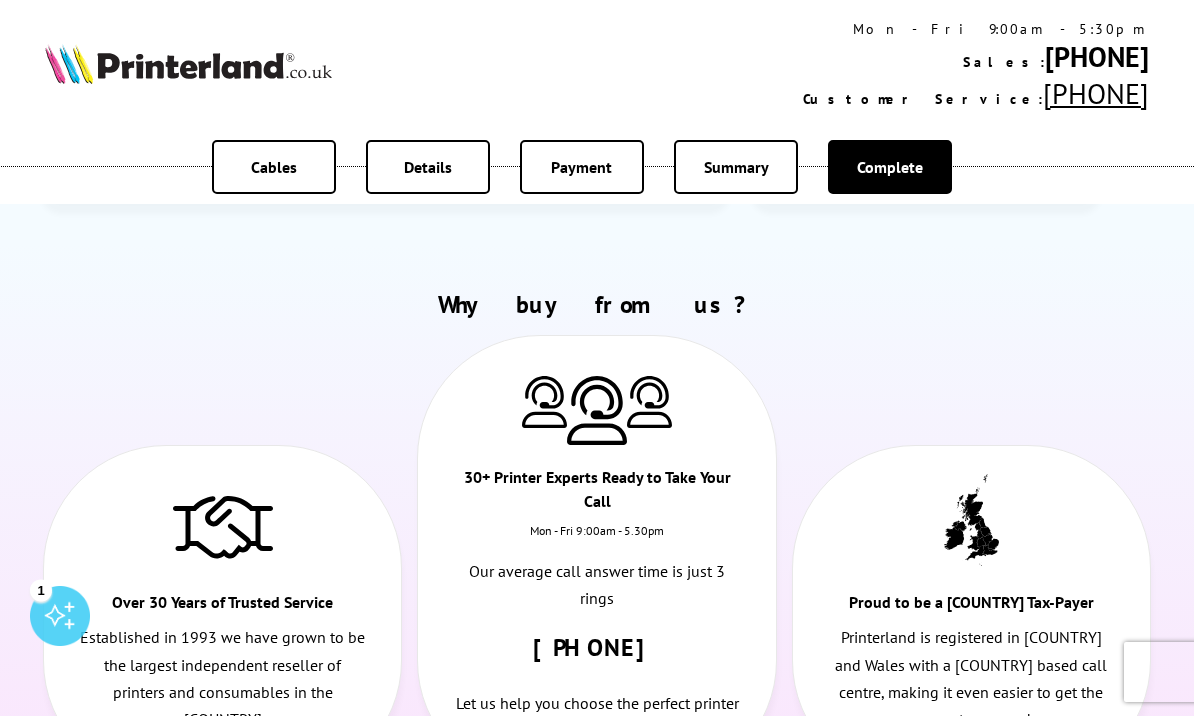 scroll, scrollTop: 684, scrollLeft: 0, axis: vertical 